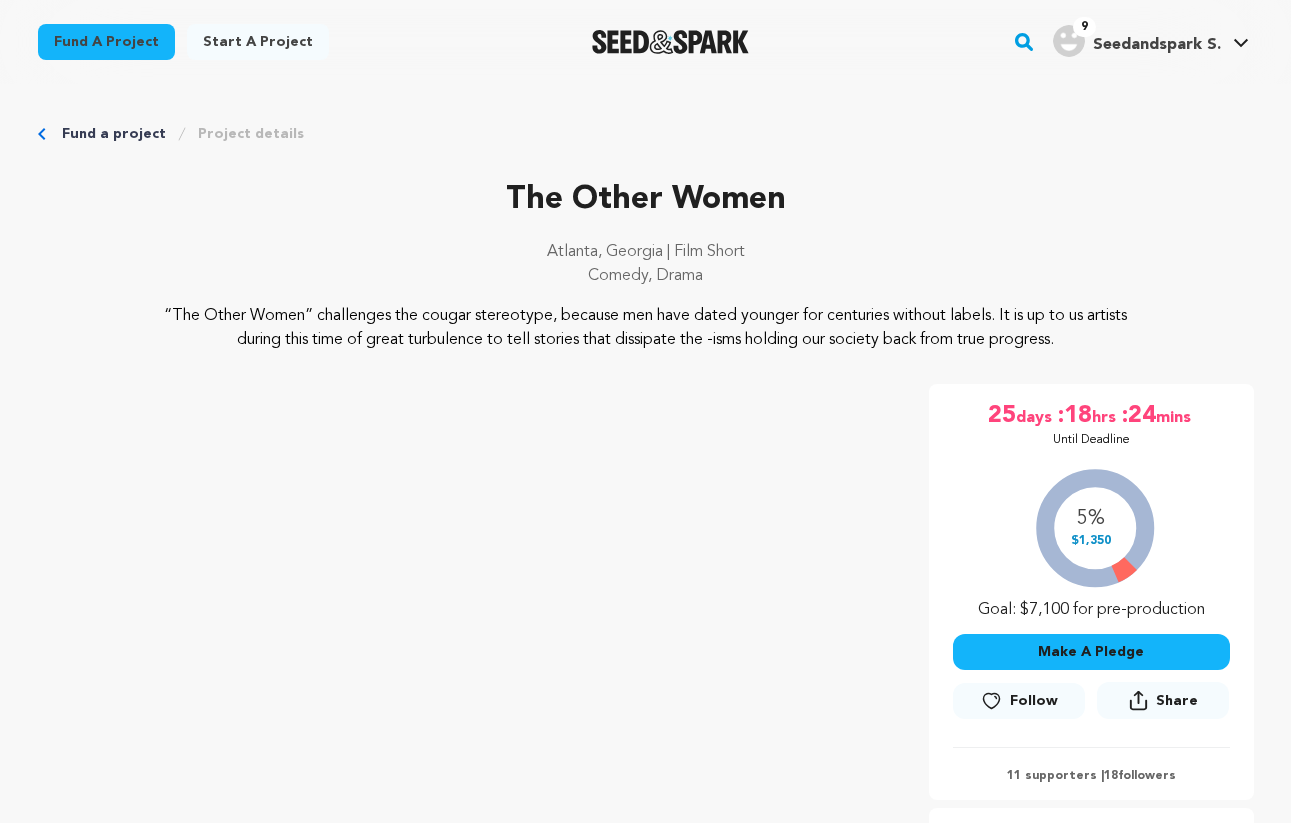 scroll, scrollTop: 0, scrollLeft: 0, axis: both 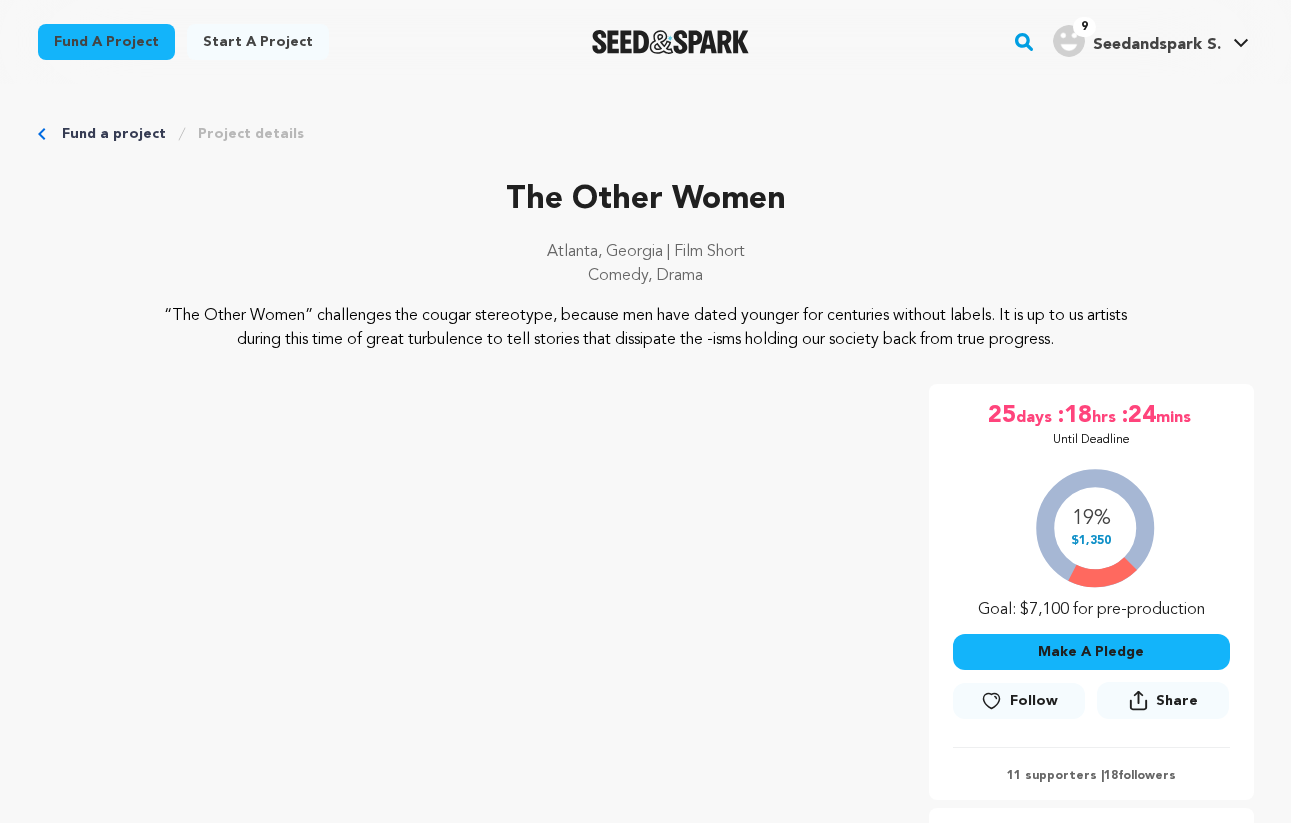 click on "Make A Pledge" at bounding box center (1091, 652) 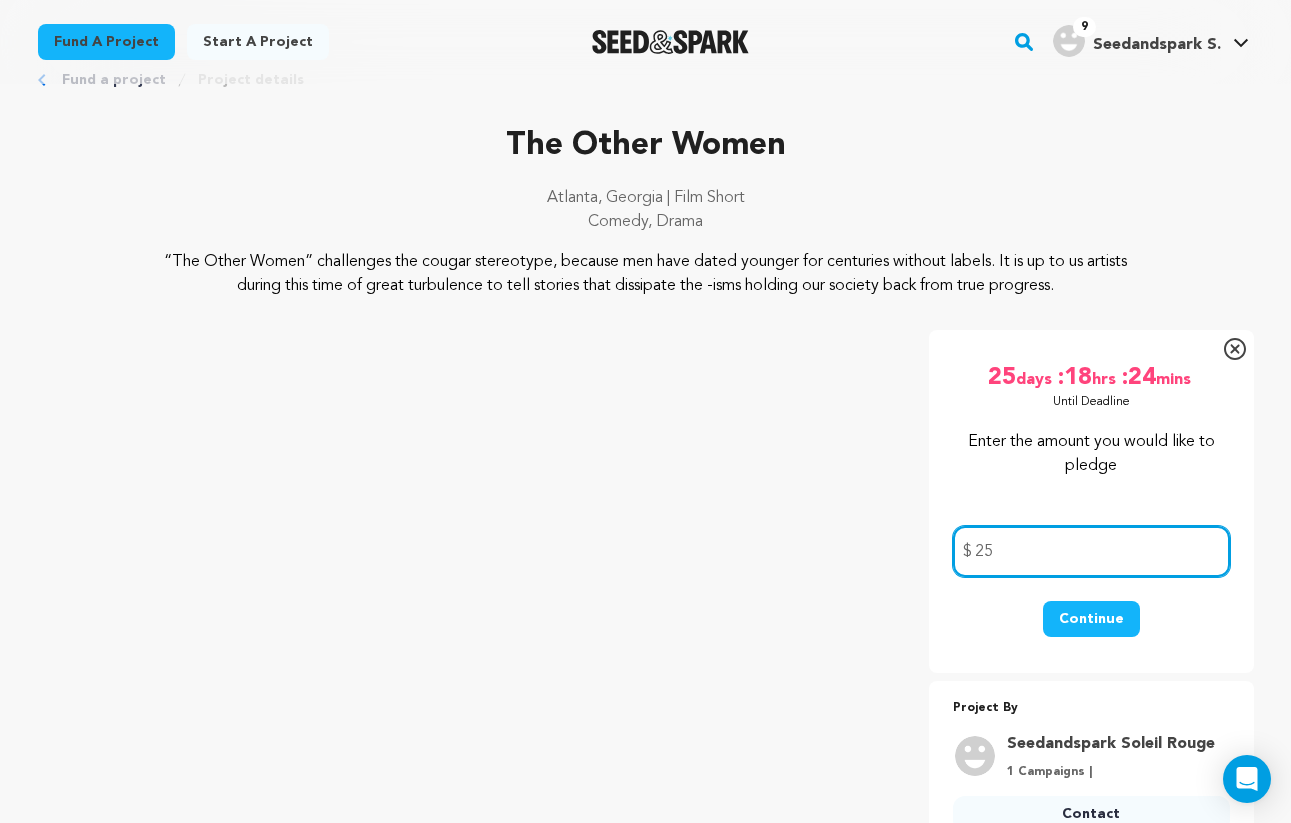 scroll, scrollTop: 60, scrollLeft: 0, axis: vertical 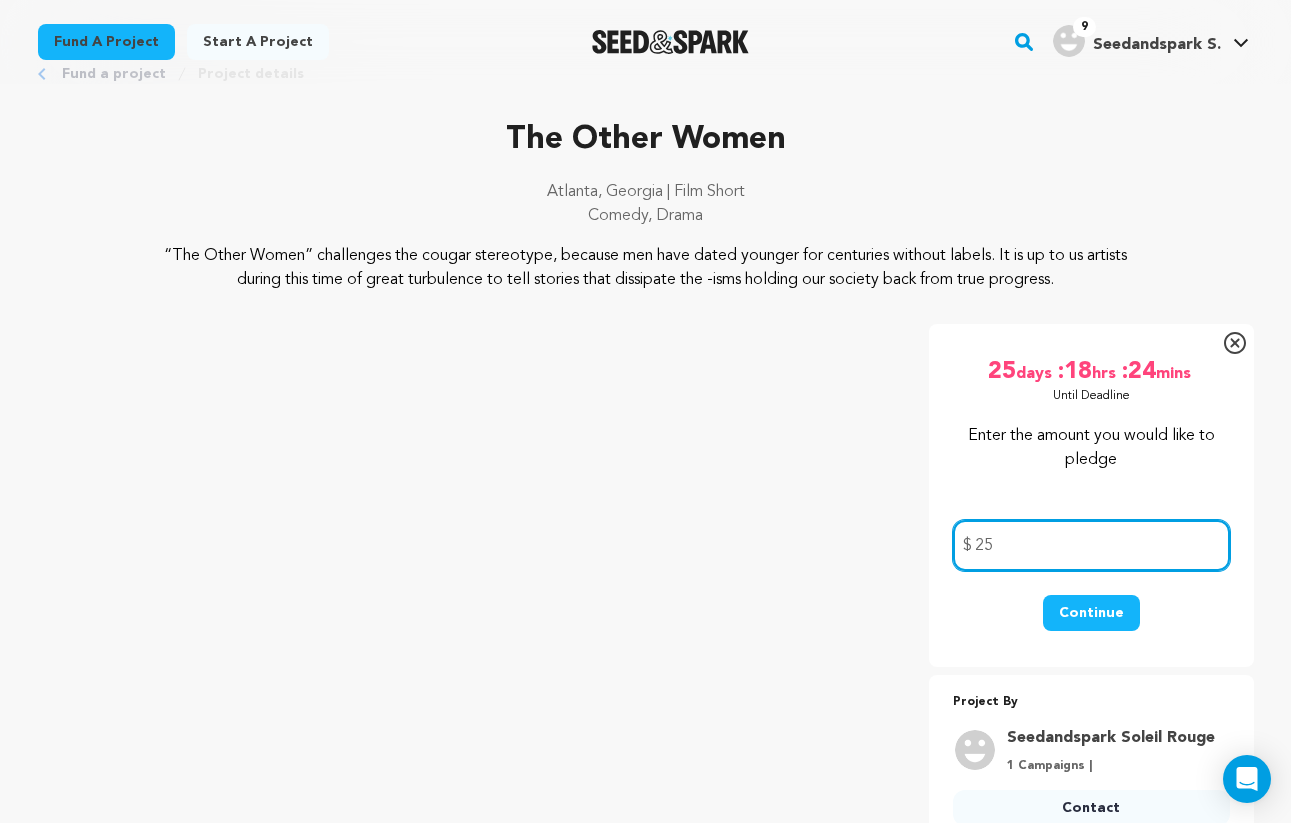 type on "25" 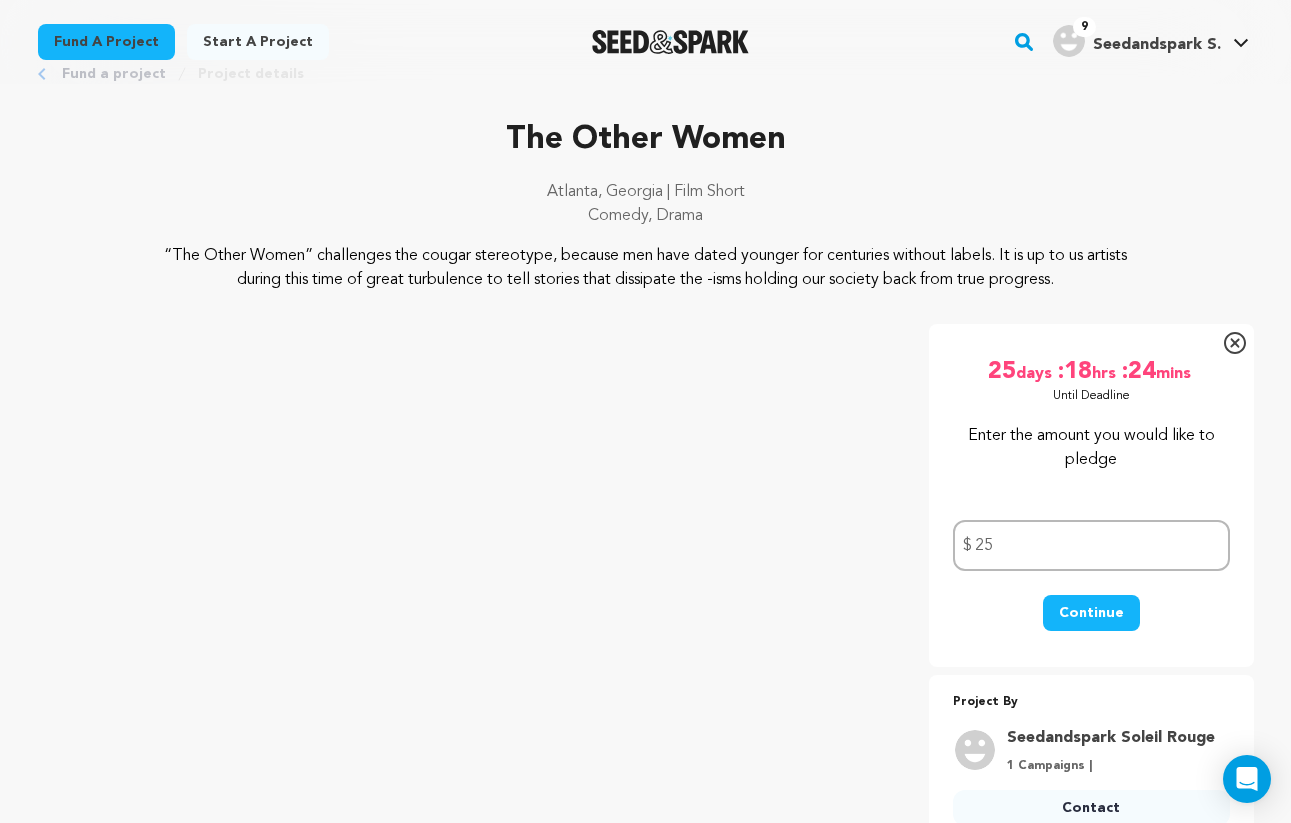 click on "Continue" at bounding box center [1091, 613] 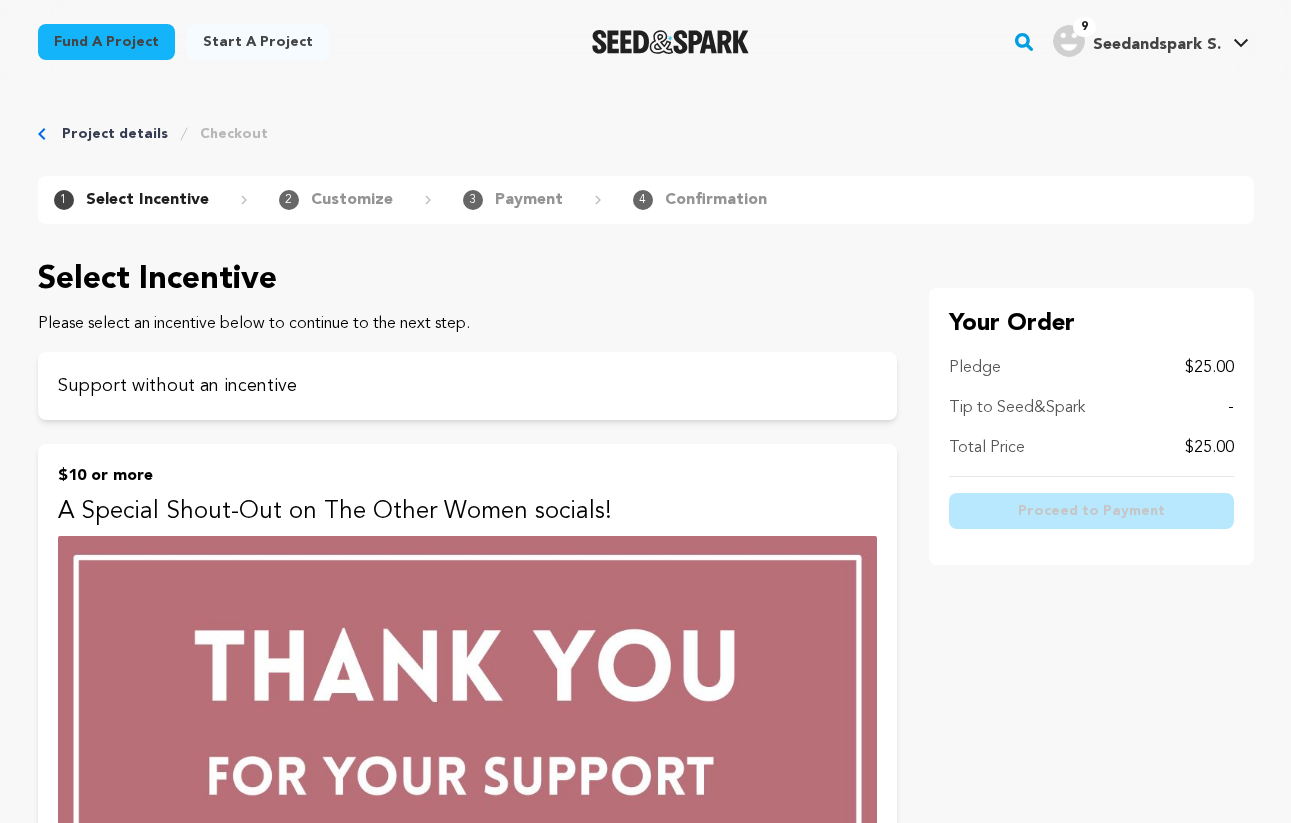 scroll, scrollTop: 0, scrollLeft: 0, axis: both 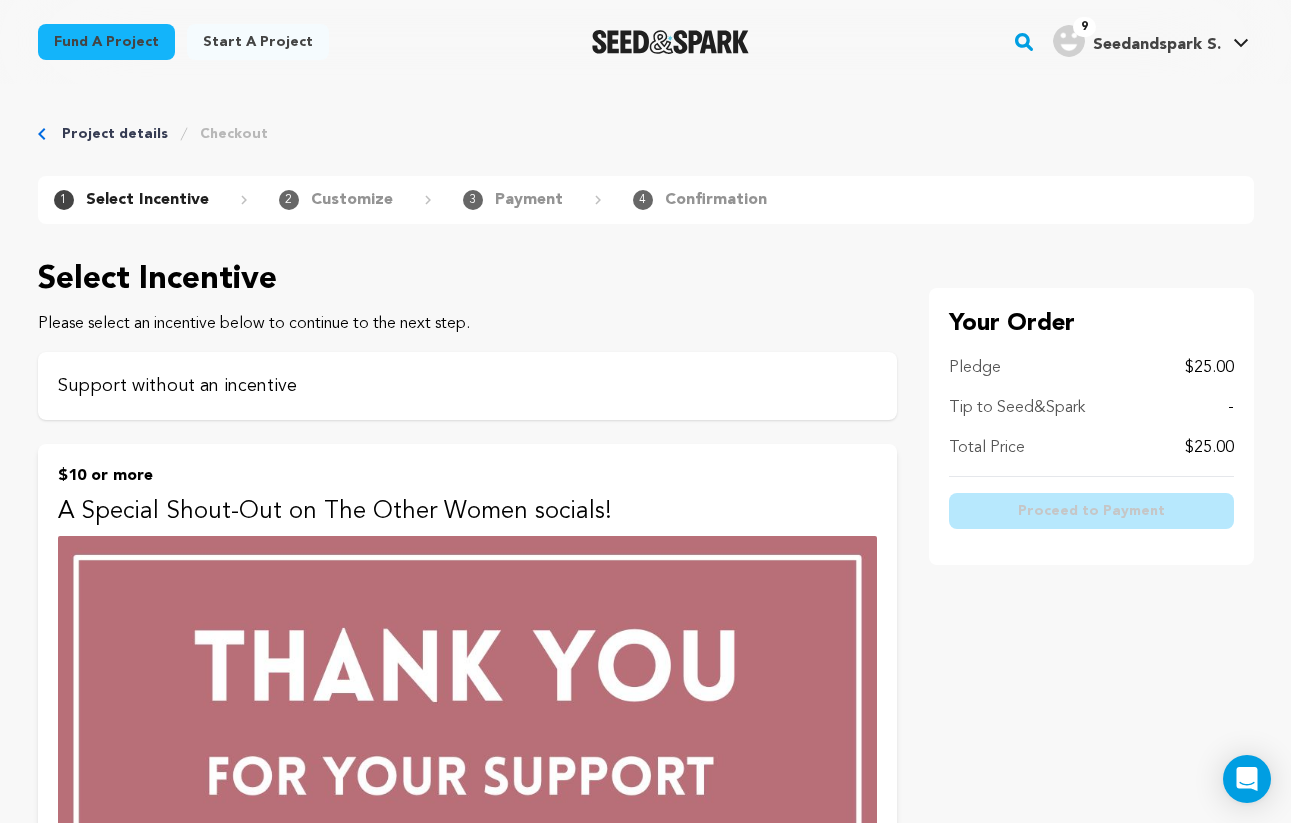 click on "Support without an incentive" at bounding box center (467, 386) 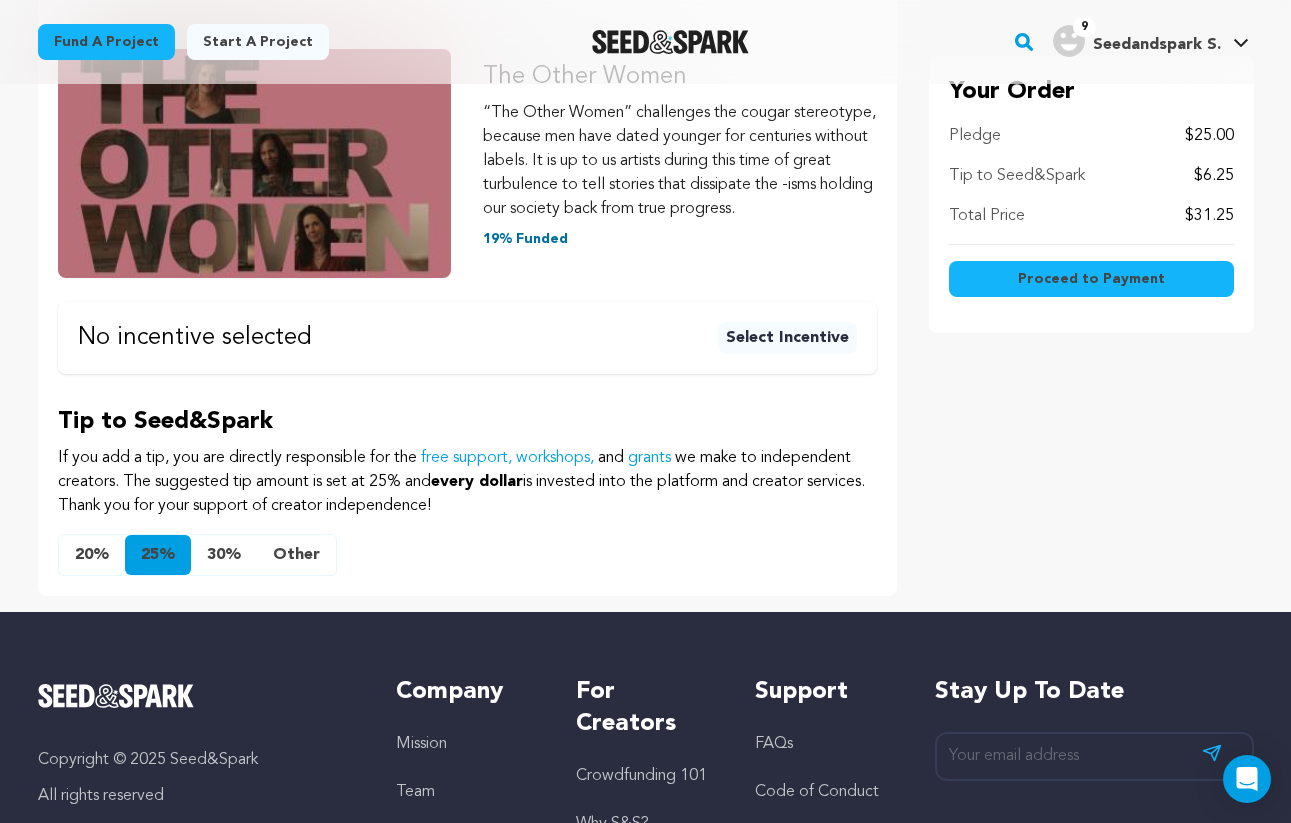 scroll, scrollTop: 351, scrollLeft: 0, axis: vertical 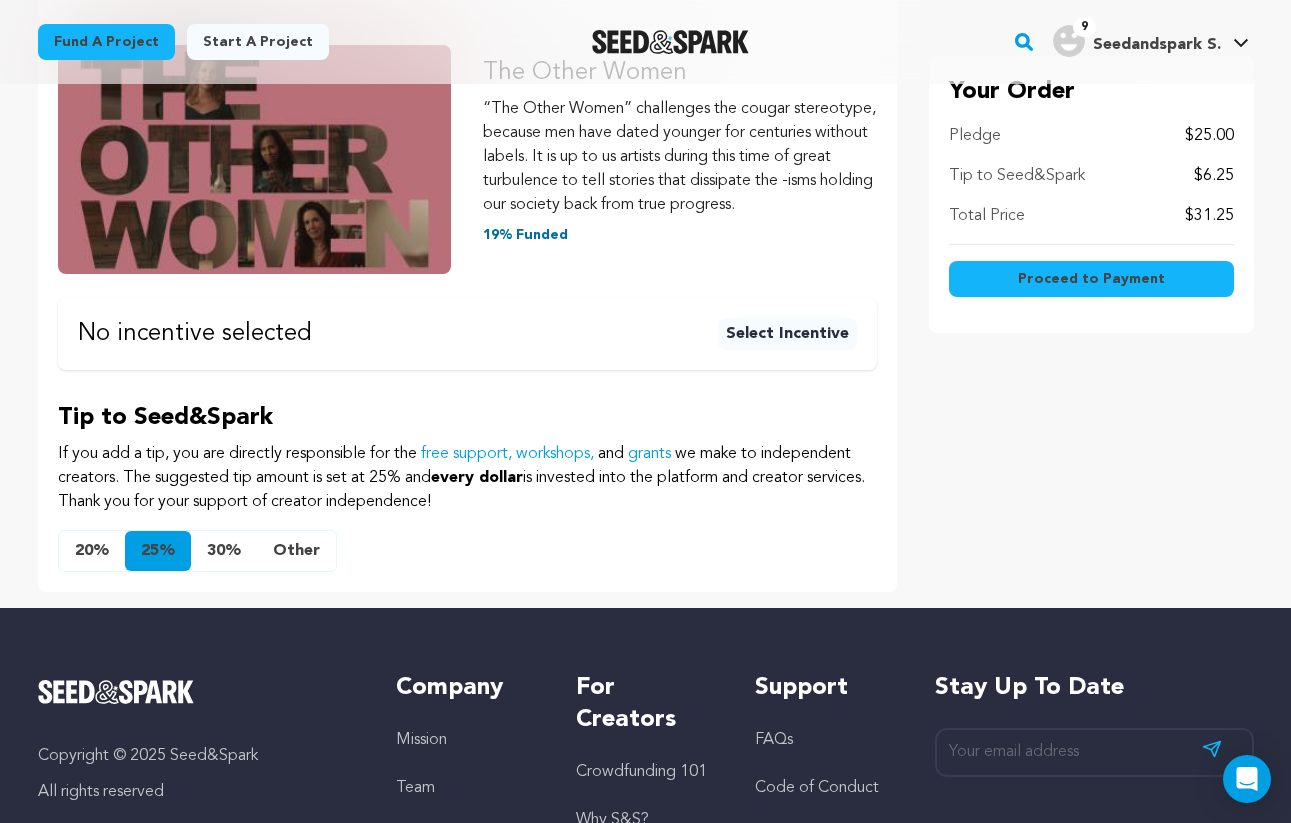 click on "Other" at bounding box center [296, 551] 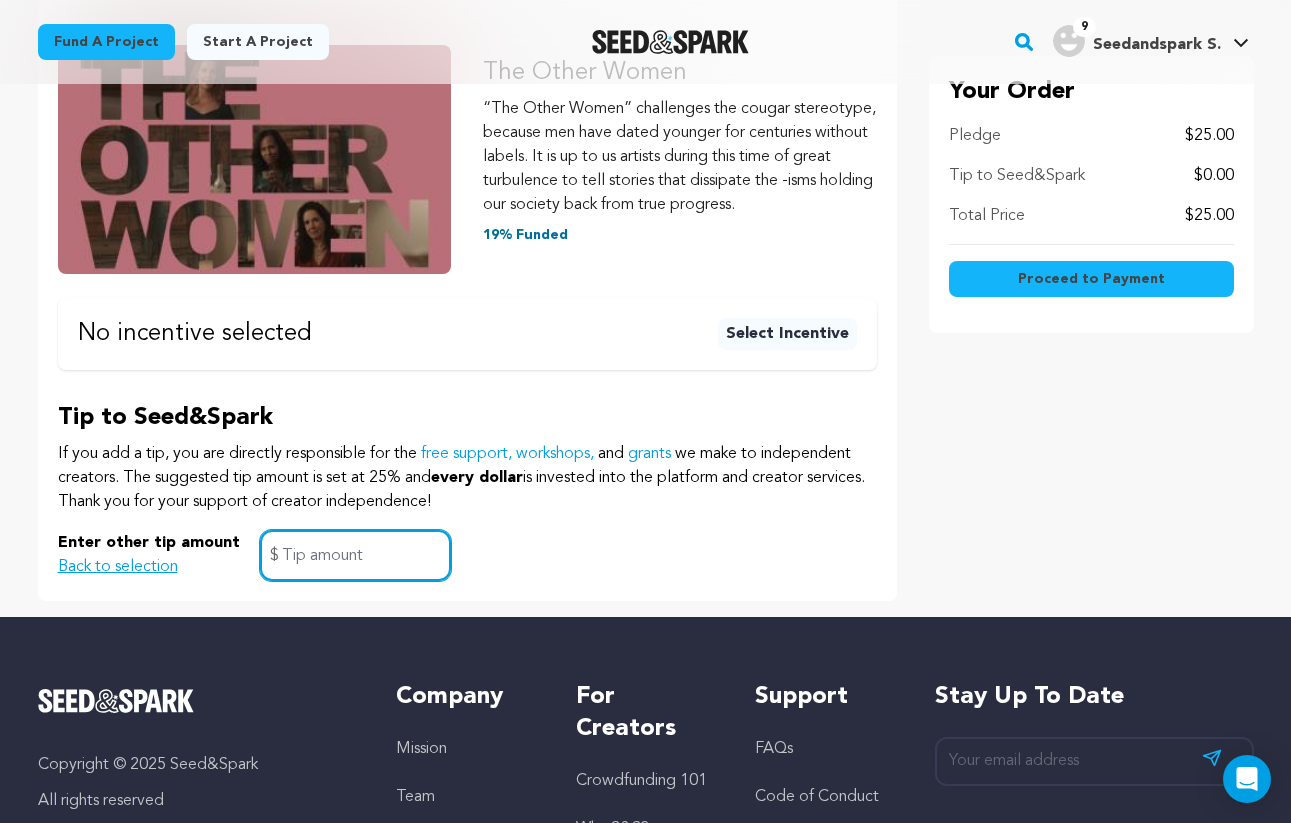 click at bounding box center (355, 555) 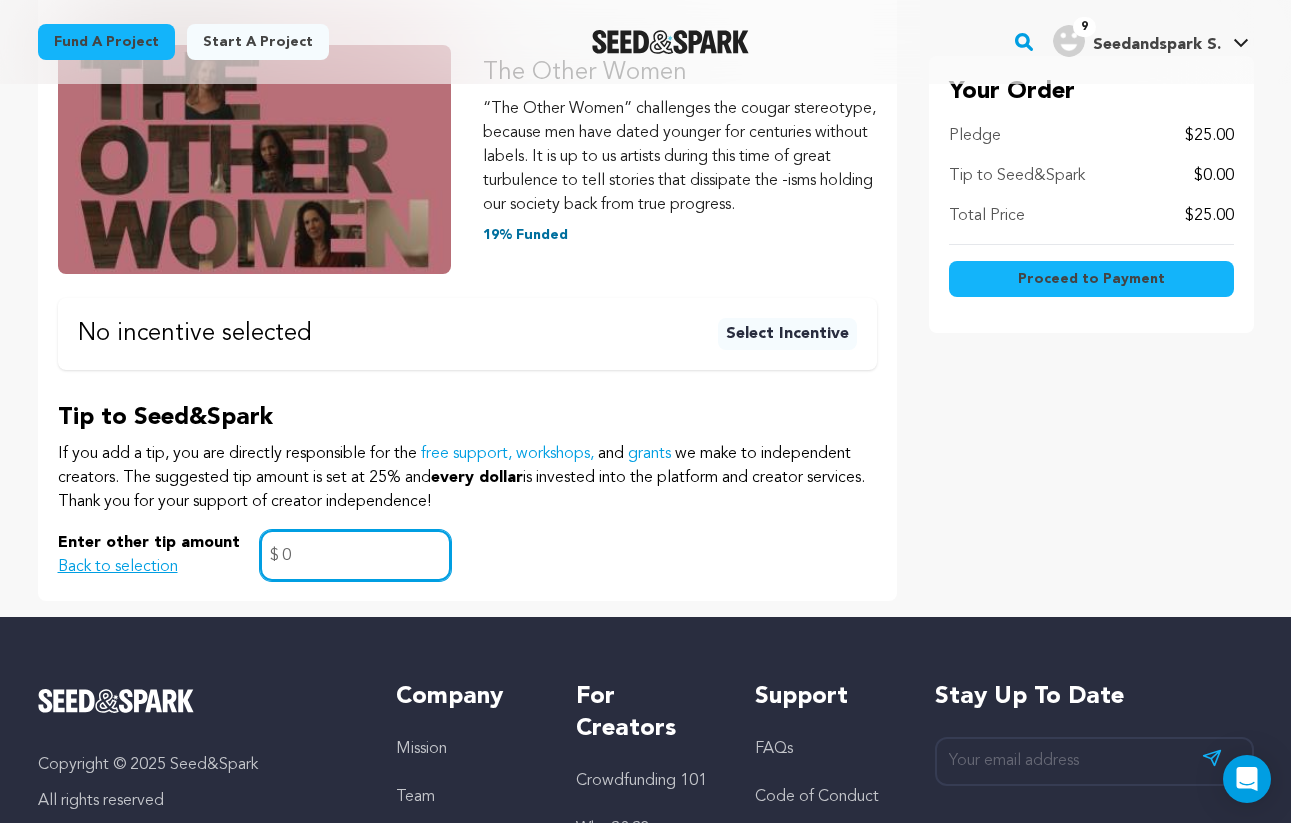 type on "0" 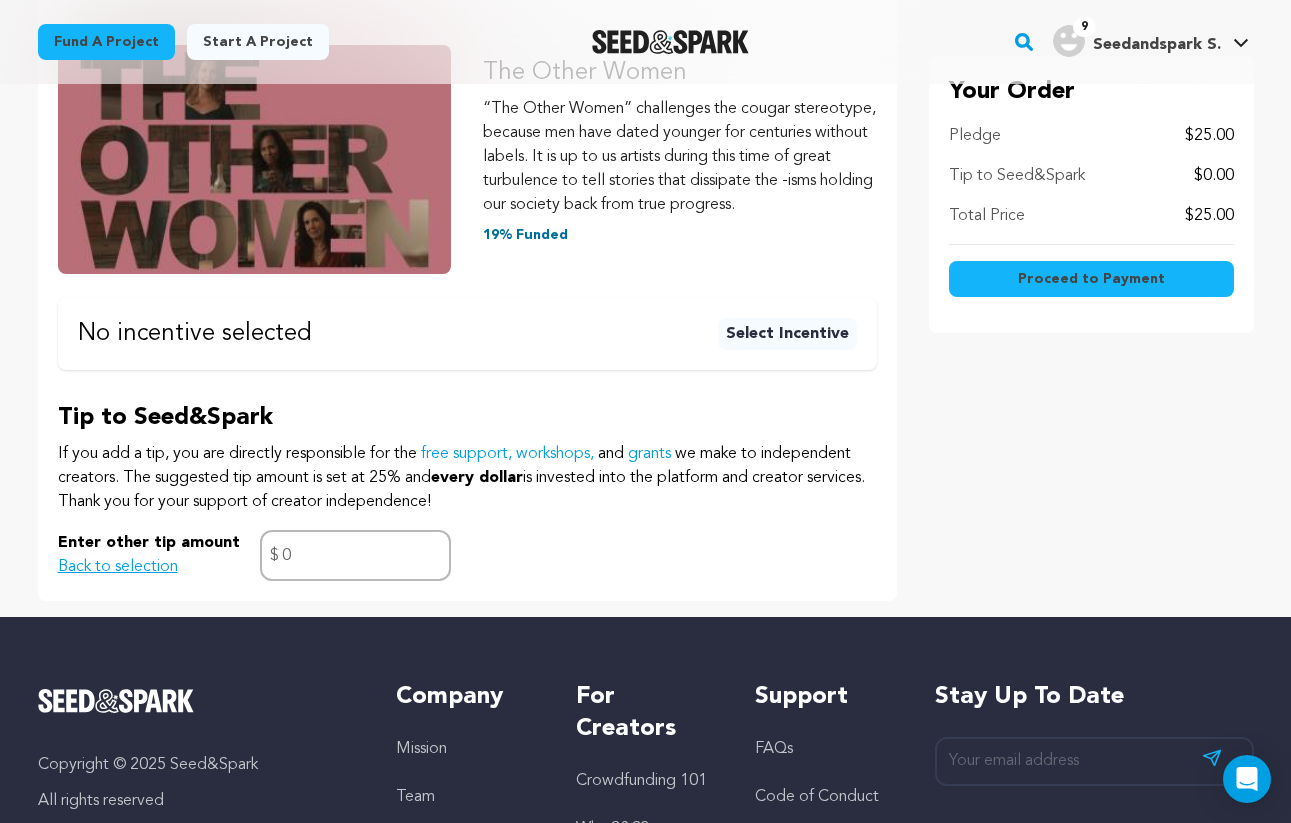 click on "Enter other tip amount
Back to selection
0
$" at bounding box center [467, 555] 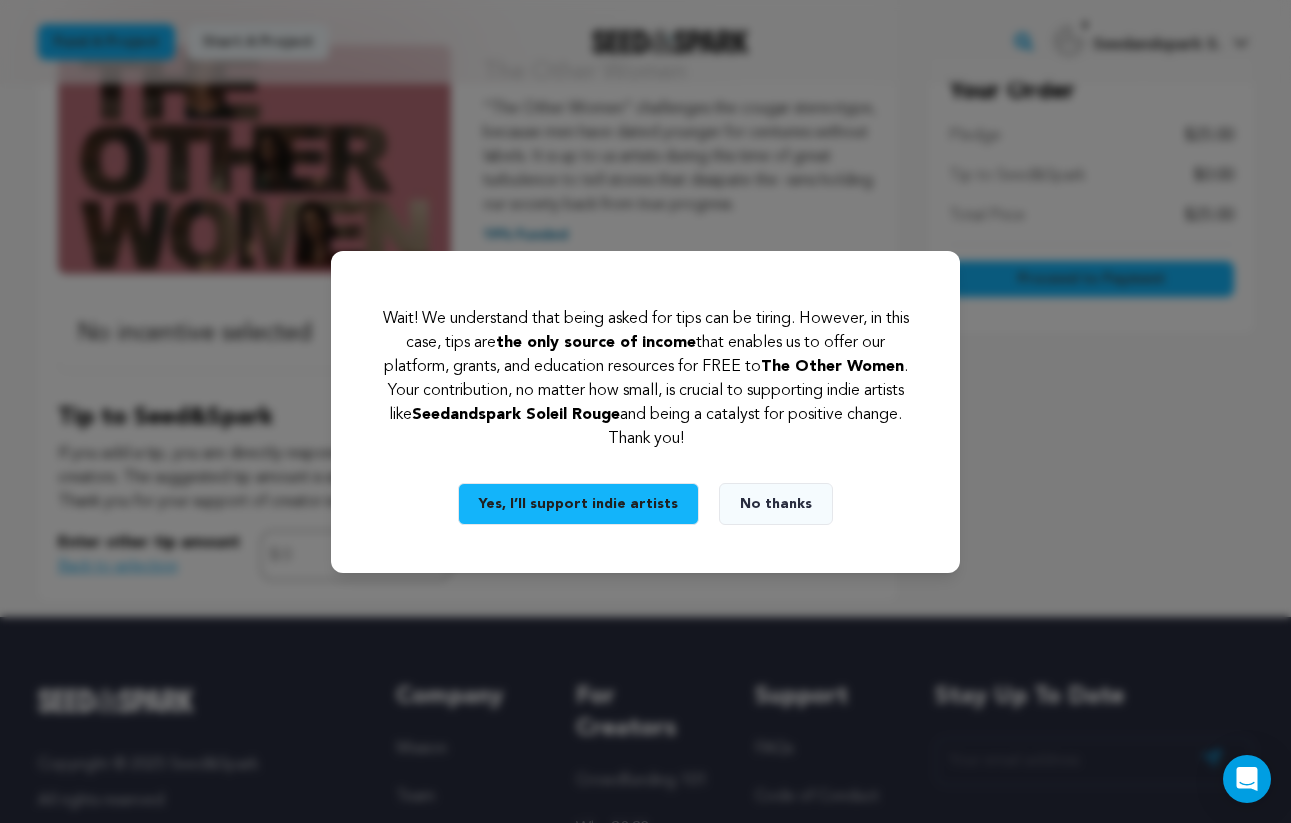 click on "Yes, I’ll support indie artists" at bounding box center [578, 504] 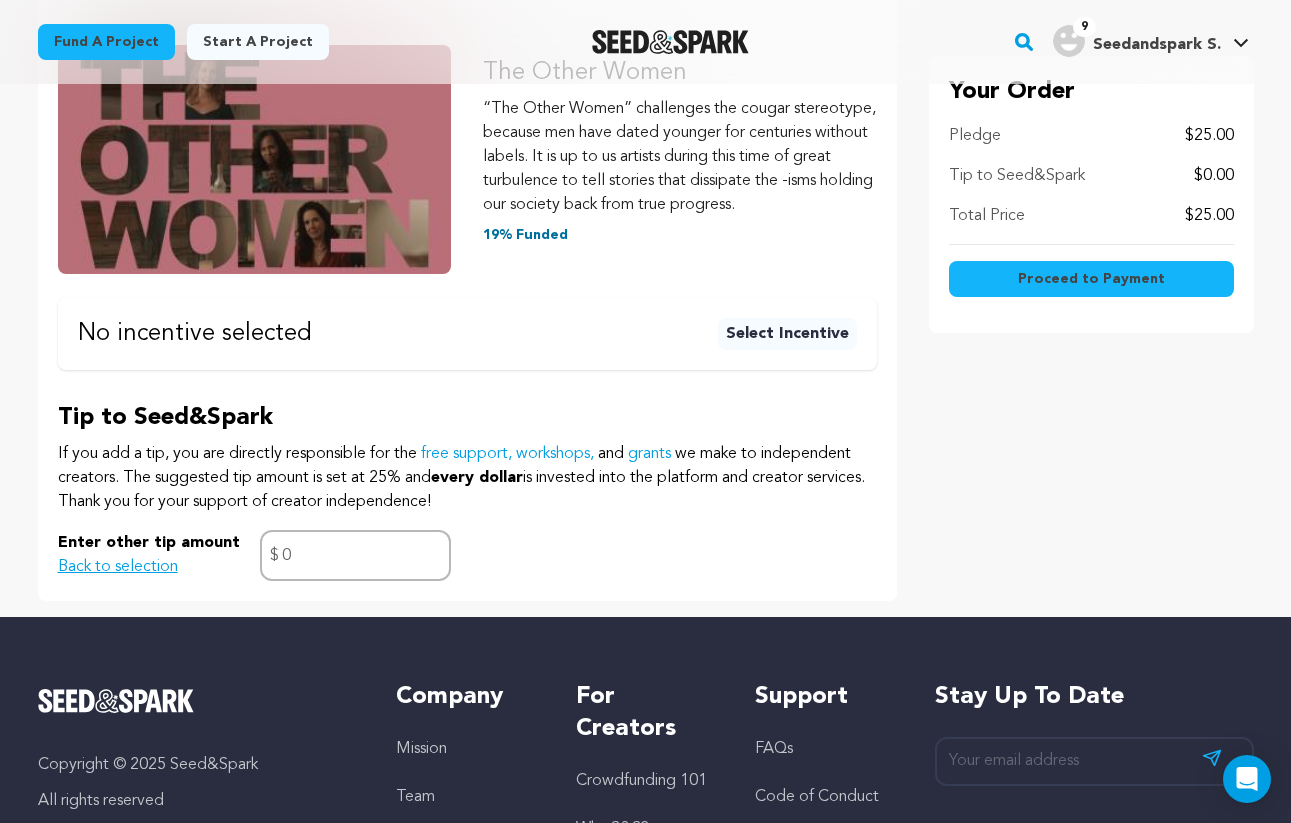 click on "Proceed to Payment" at bounding box center [1091, 279] 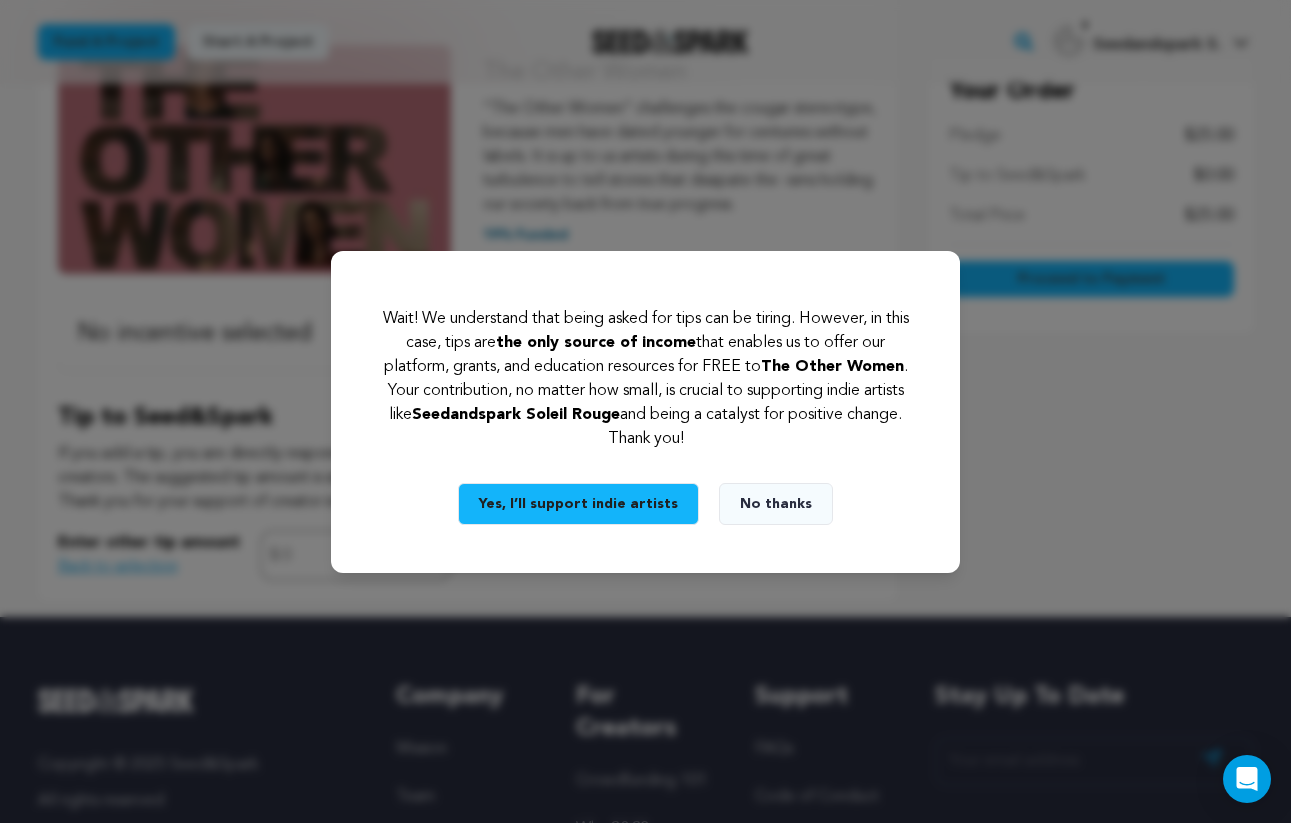 click on "No thanks" at bounding box center [776, 504] 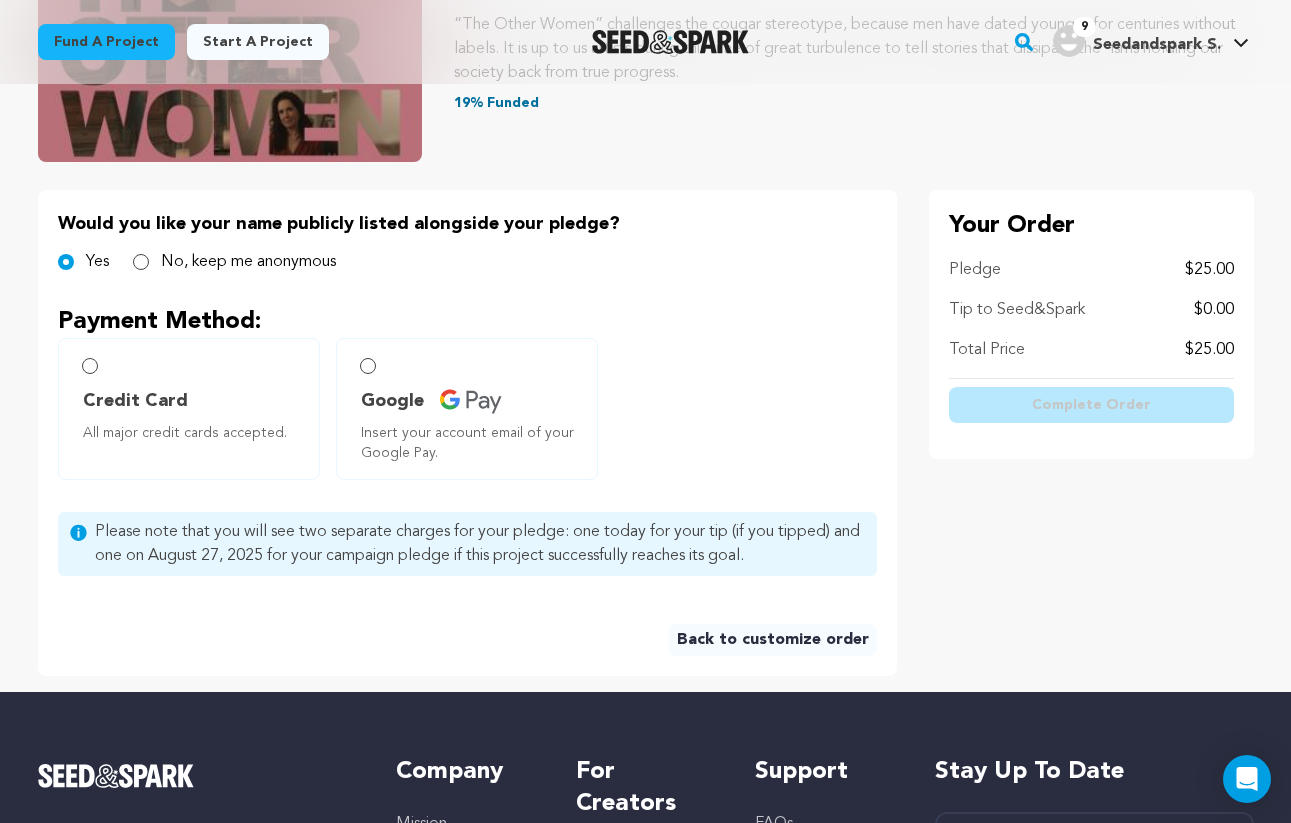 scroll, scrollTop: 330, scrollLeft: 0, axis: vertical 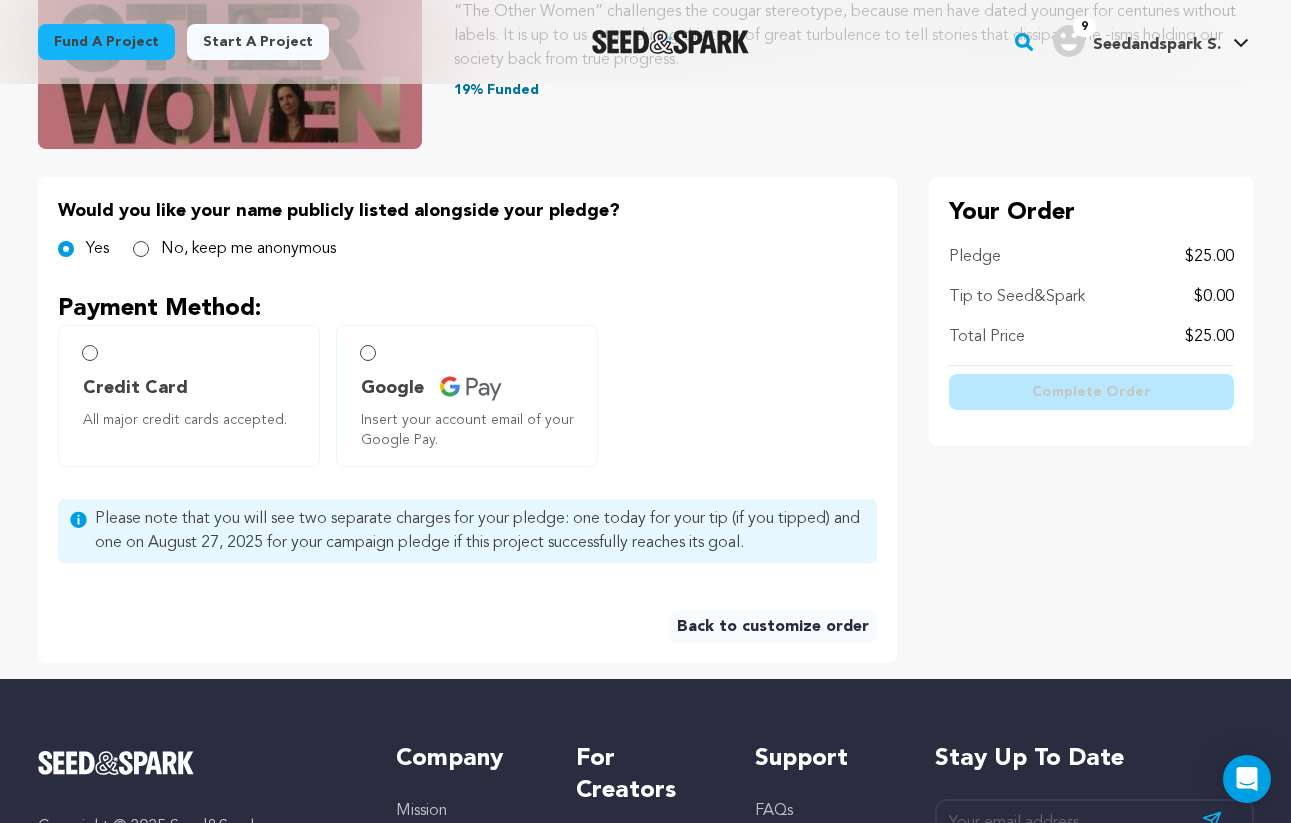 click on "Credit Card
All major credit cards accepted." at bounding box center [189, 396] 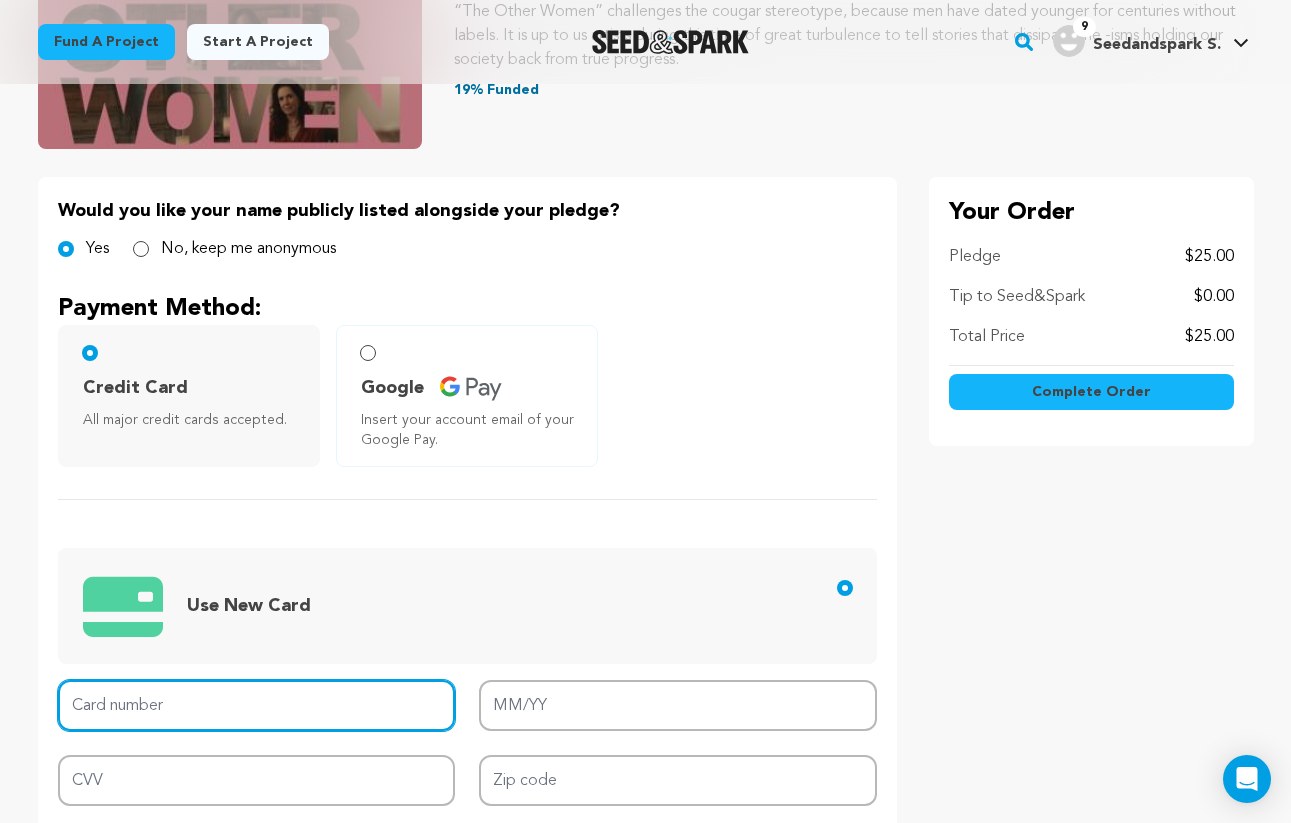 click on "Card number" at bounding box center [257, 705] 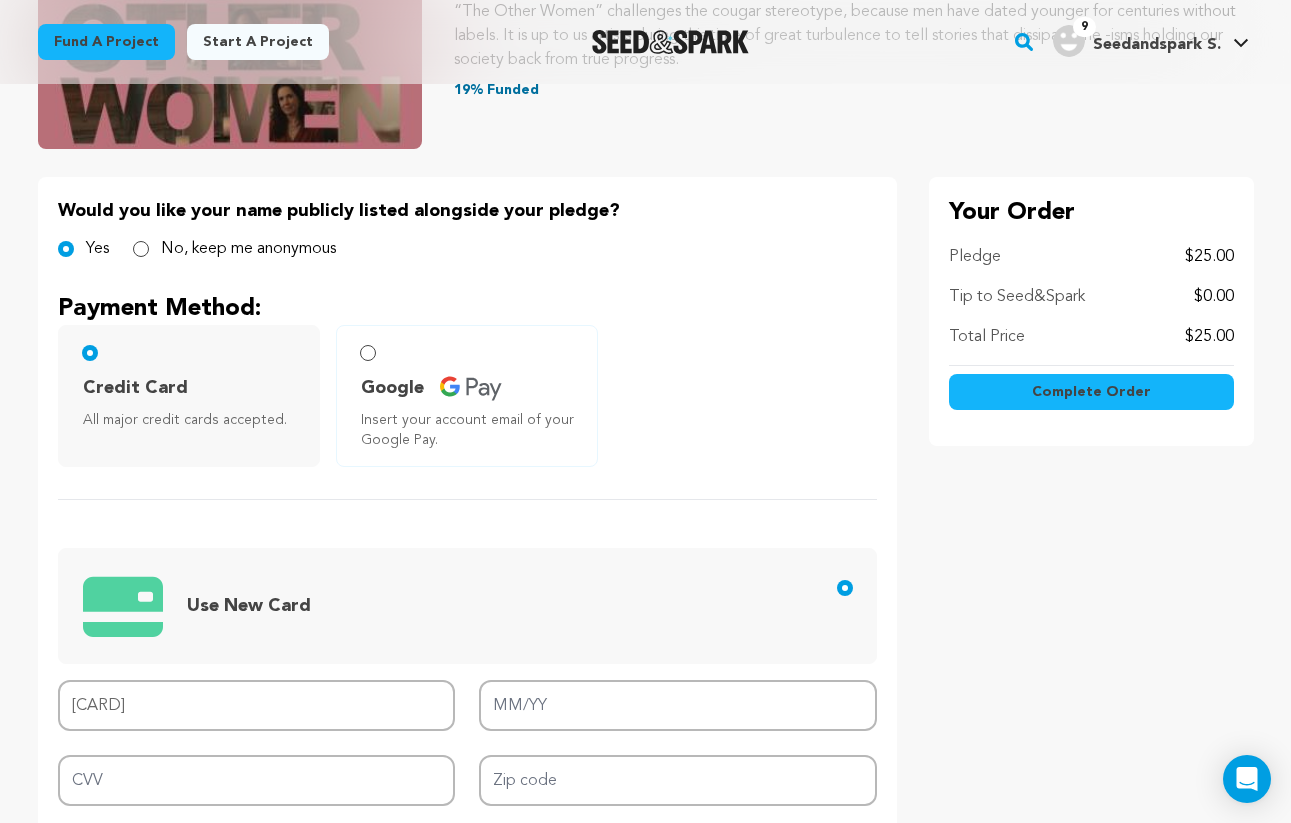 type on "3412 2616 9091 005" 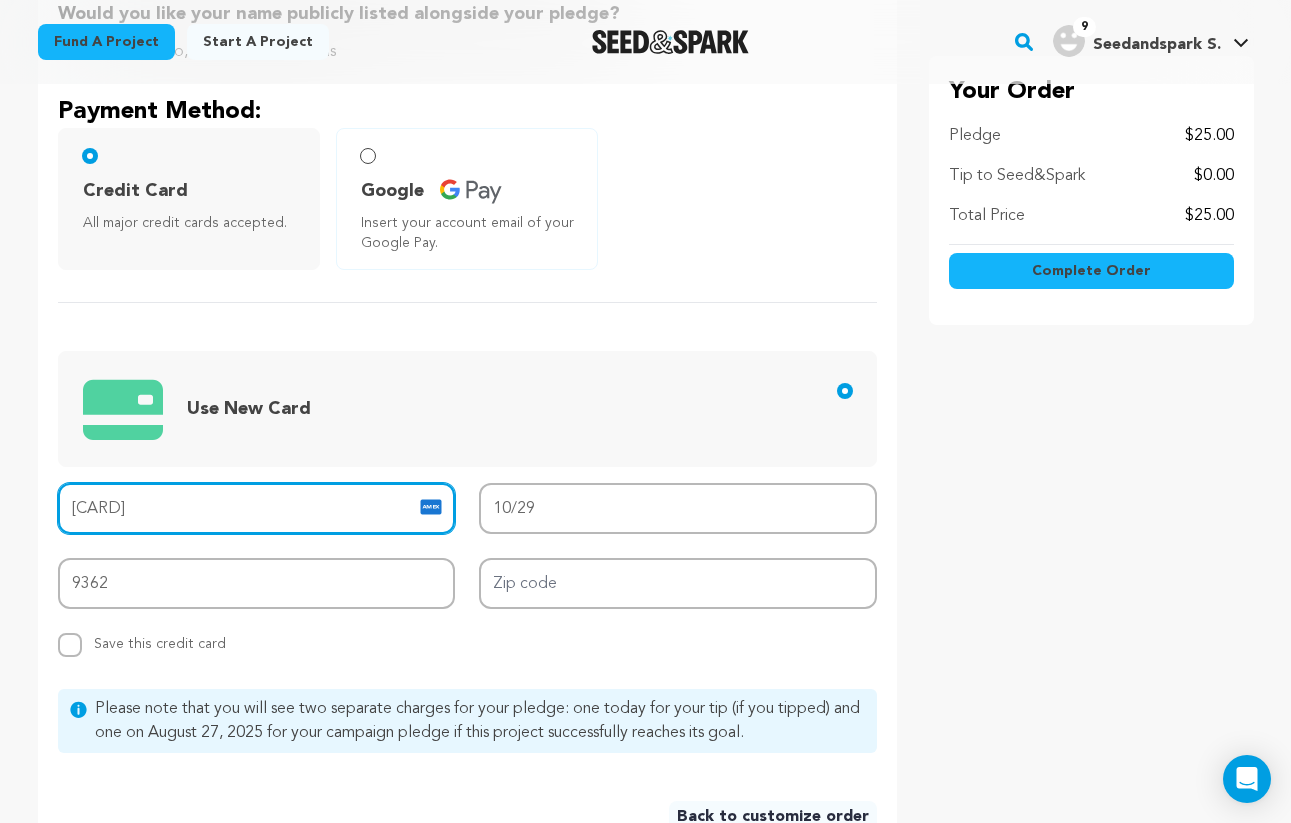 scroll, scrollTop: 543, scrollLeft: 0, axis: vertical 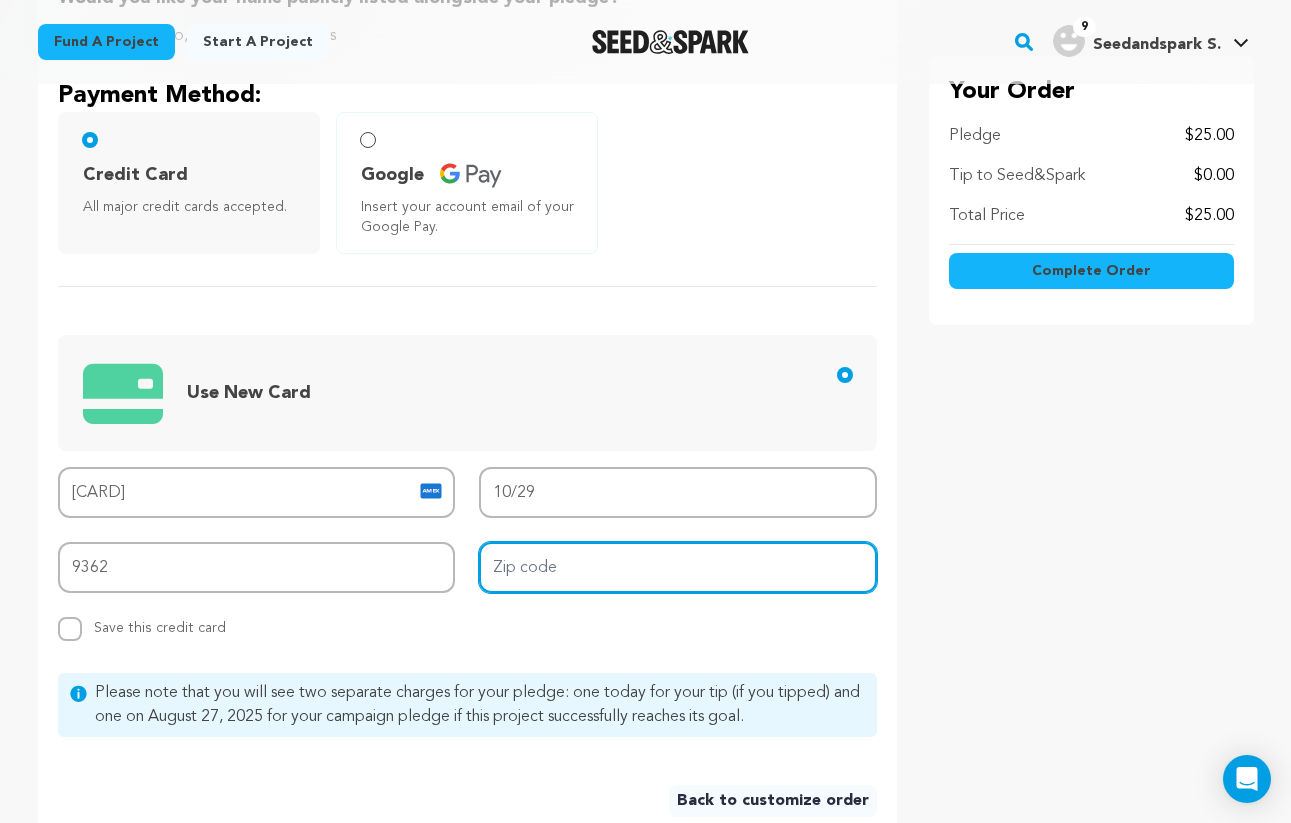 click on "Zip code" at bounding box center (678, 567) 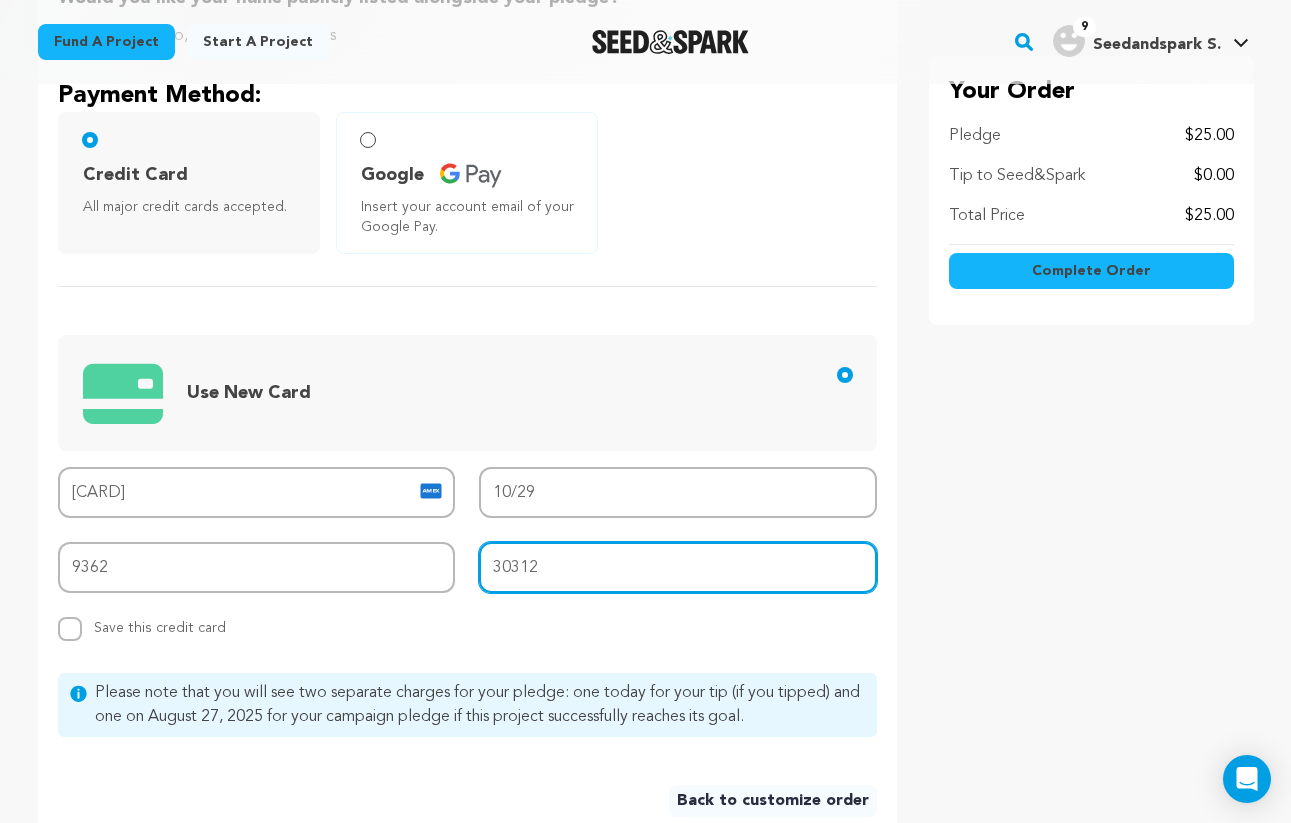 type on "30312" 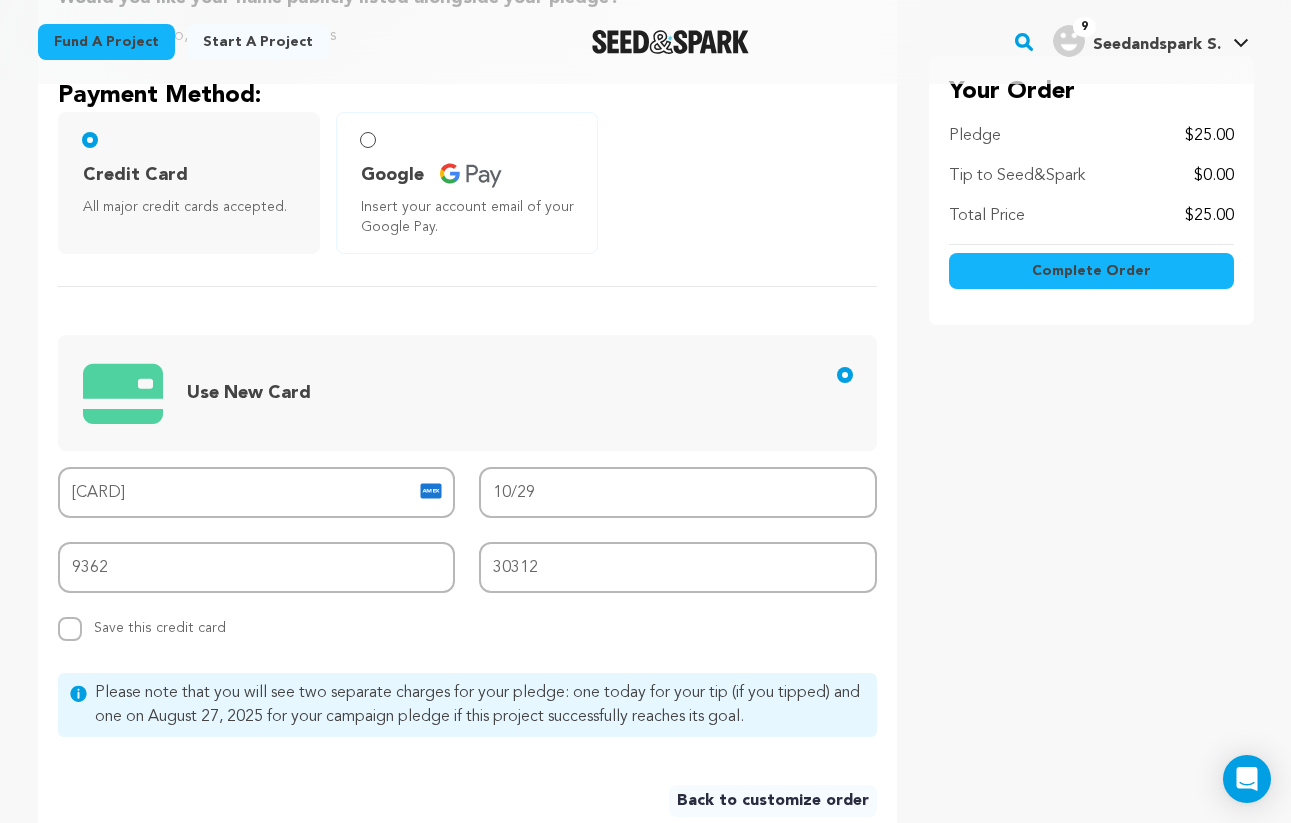 click on "Your Order
Pledge
$25.00
Tip to Seed&Spark
$0.00
Total Price
$25.00" at bounding box center [1091, 400] 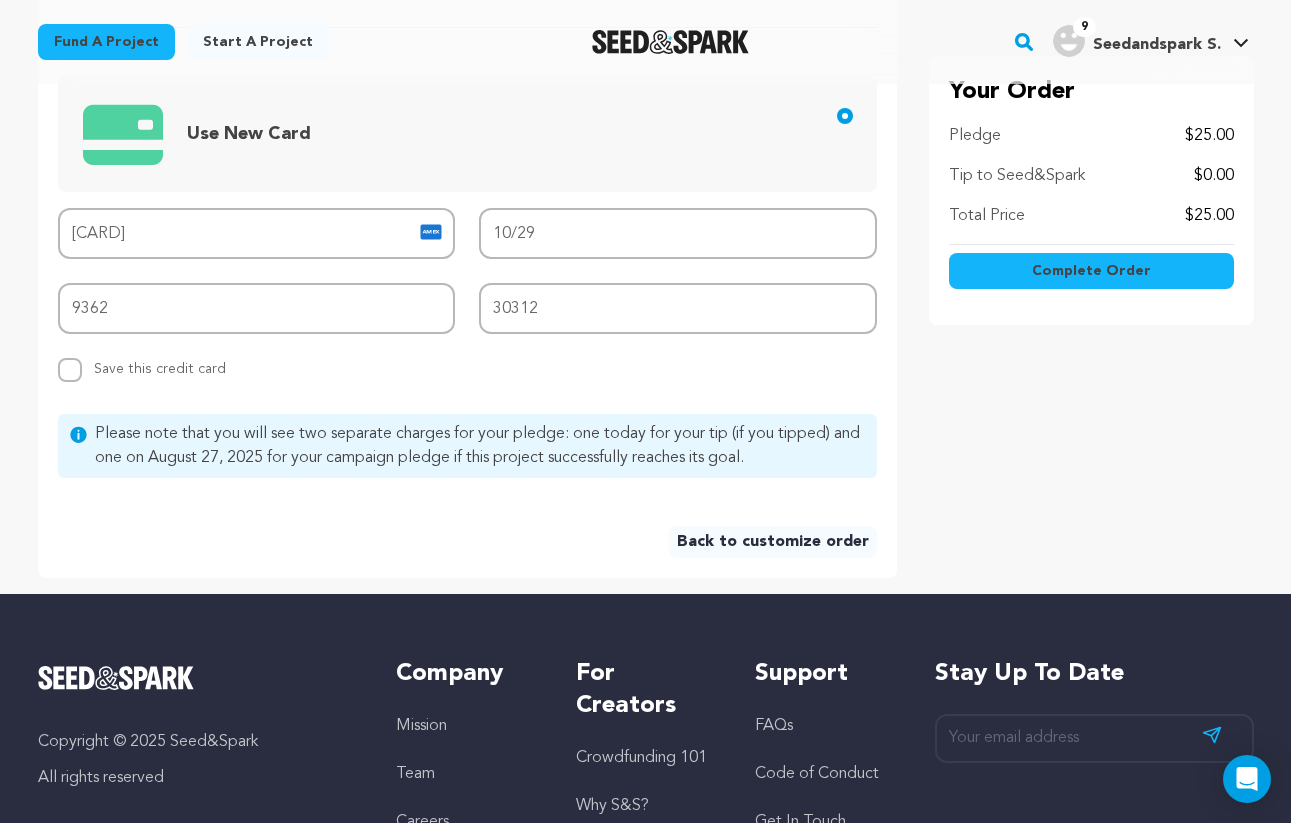 scroll, scrollTop: 803, scrollLeft: 0, axis: vertical 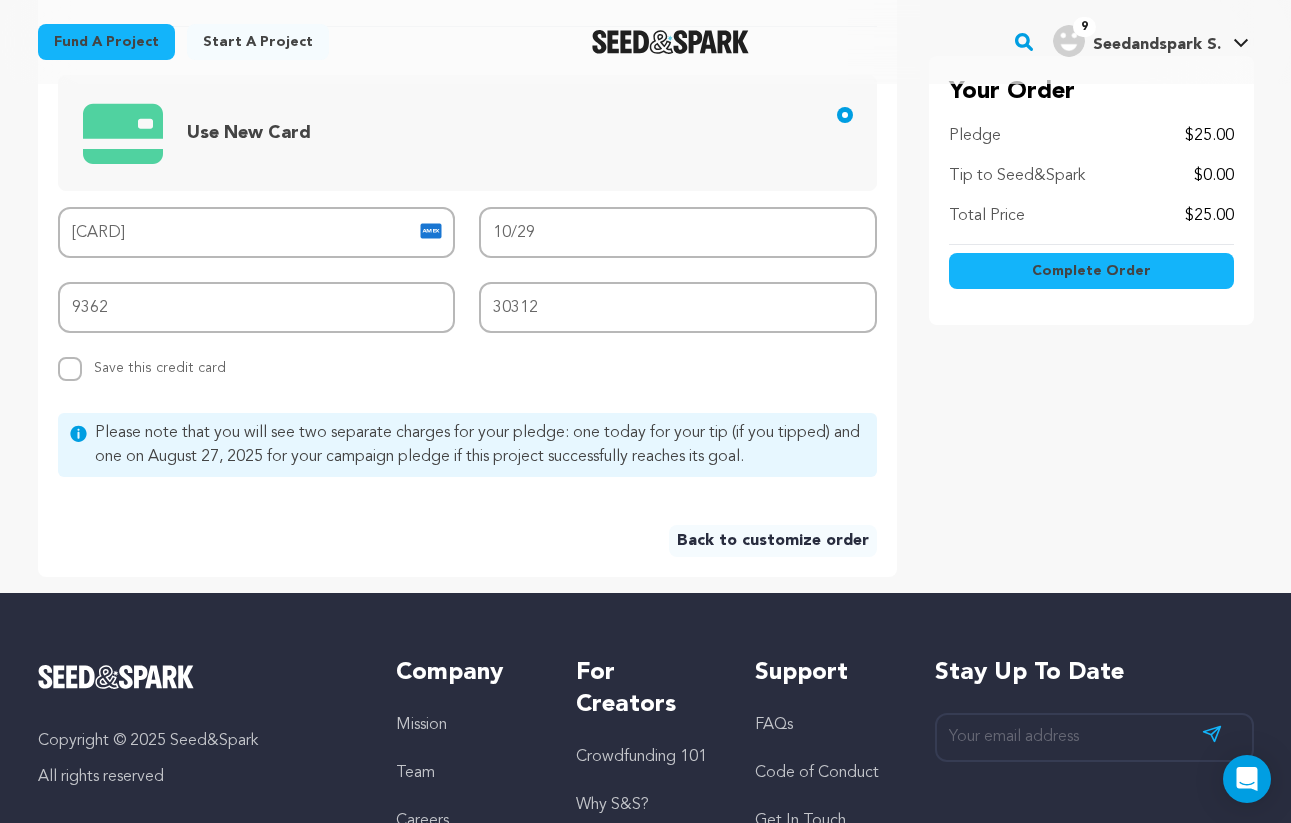 click on "Complete Order" at bounding box center (1091, 271) 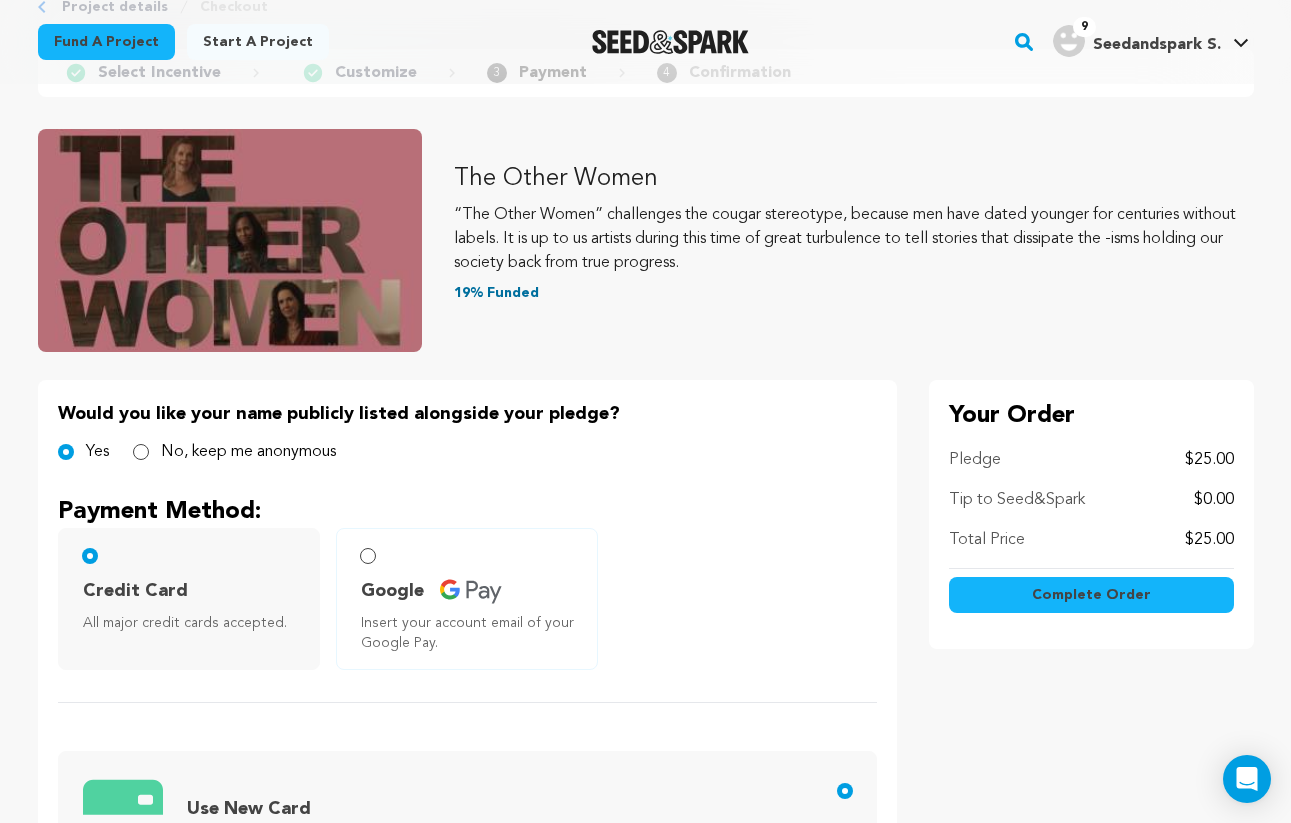 scroll, scrollTop: 119, scrollLeft: 0, axis: vertical 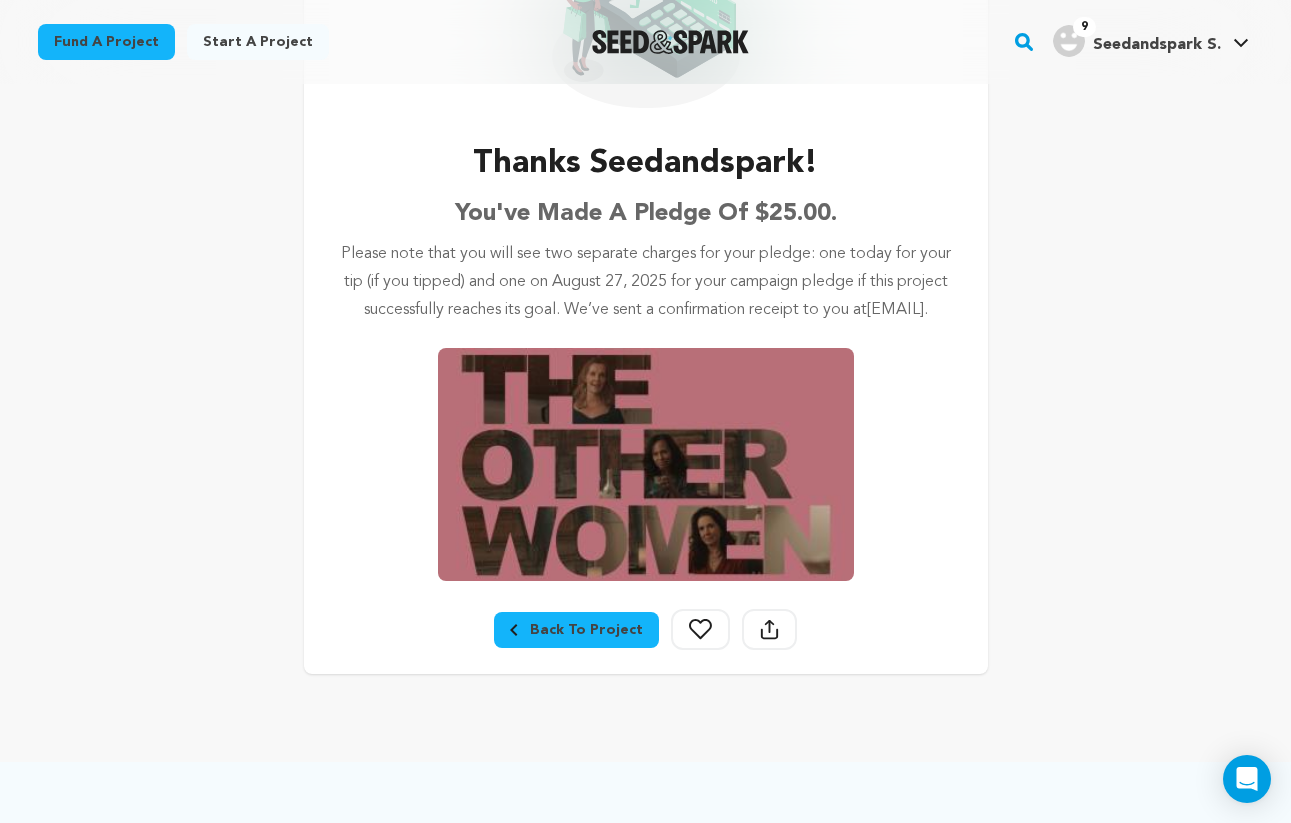 click on "Thanks Seedandspark!" at bounding box center (645, 164) 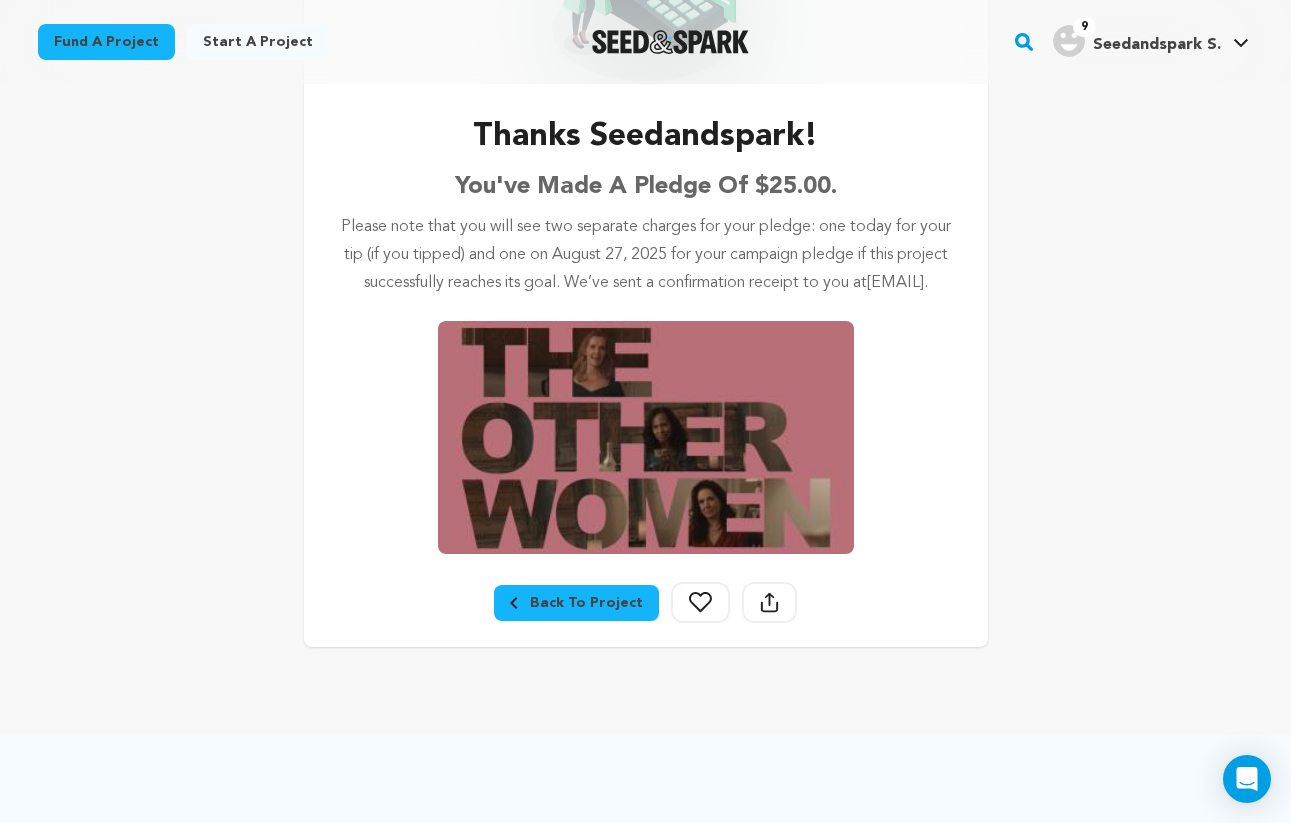 click on "Back To Project" at bounding box center (576, 603) 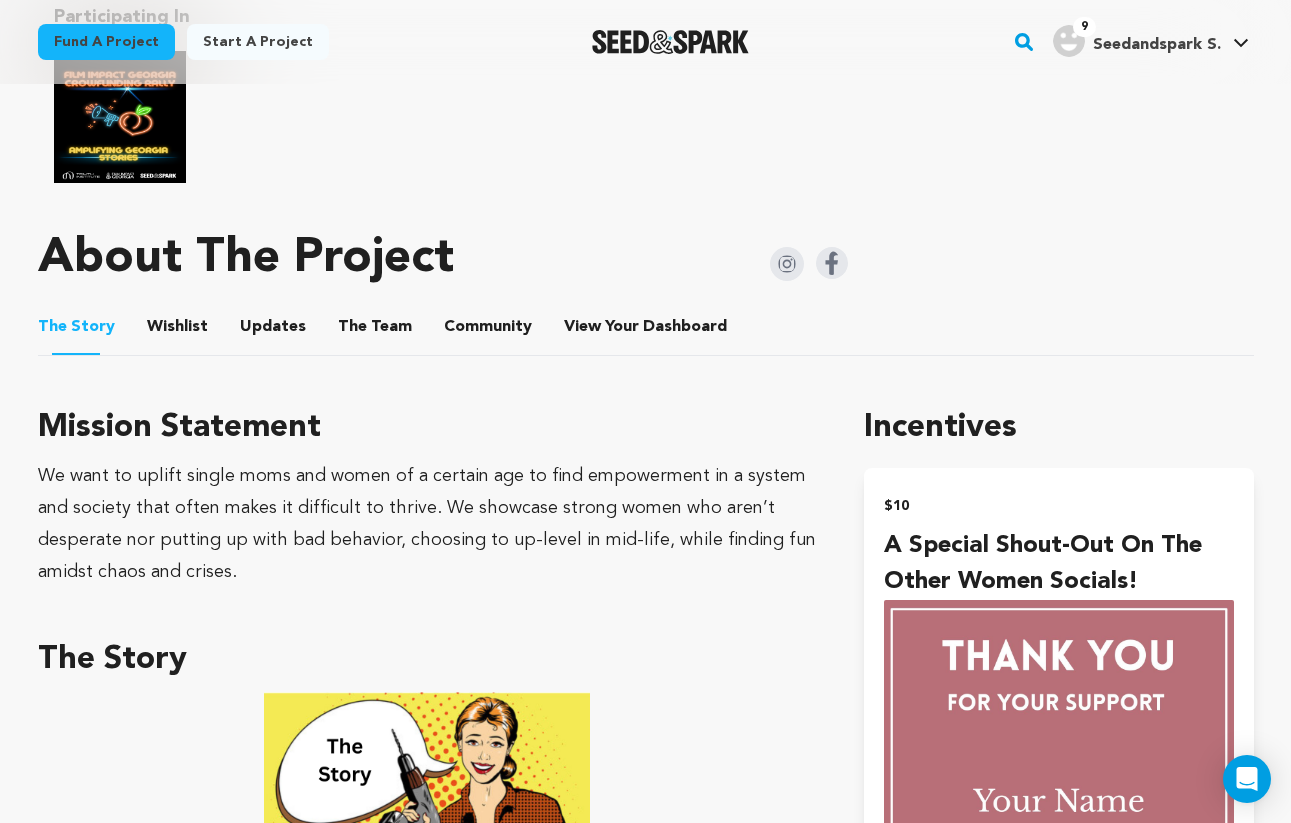 scroll, scrollTop: 1102, scrollLeft: 0, axis: vertical 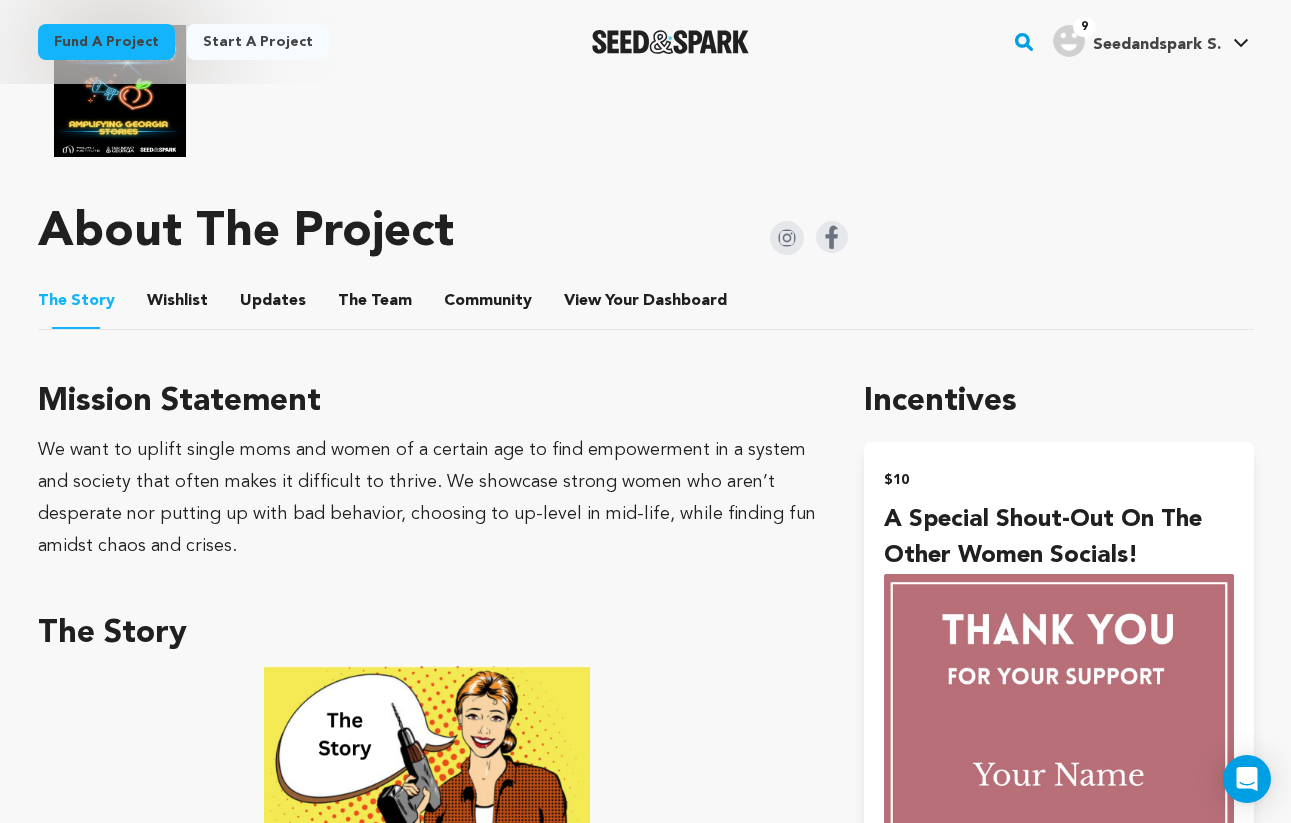 click on "Wishlist" at bounding box center (177, 305) 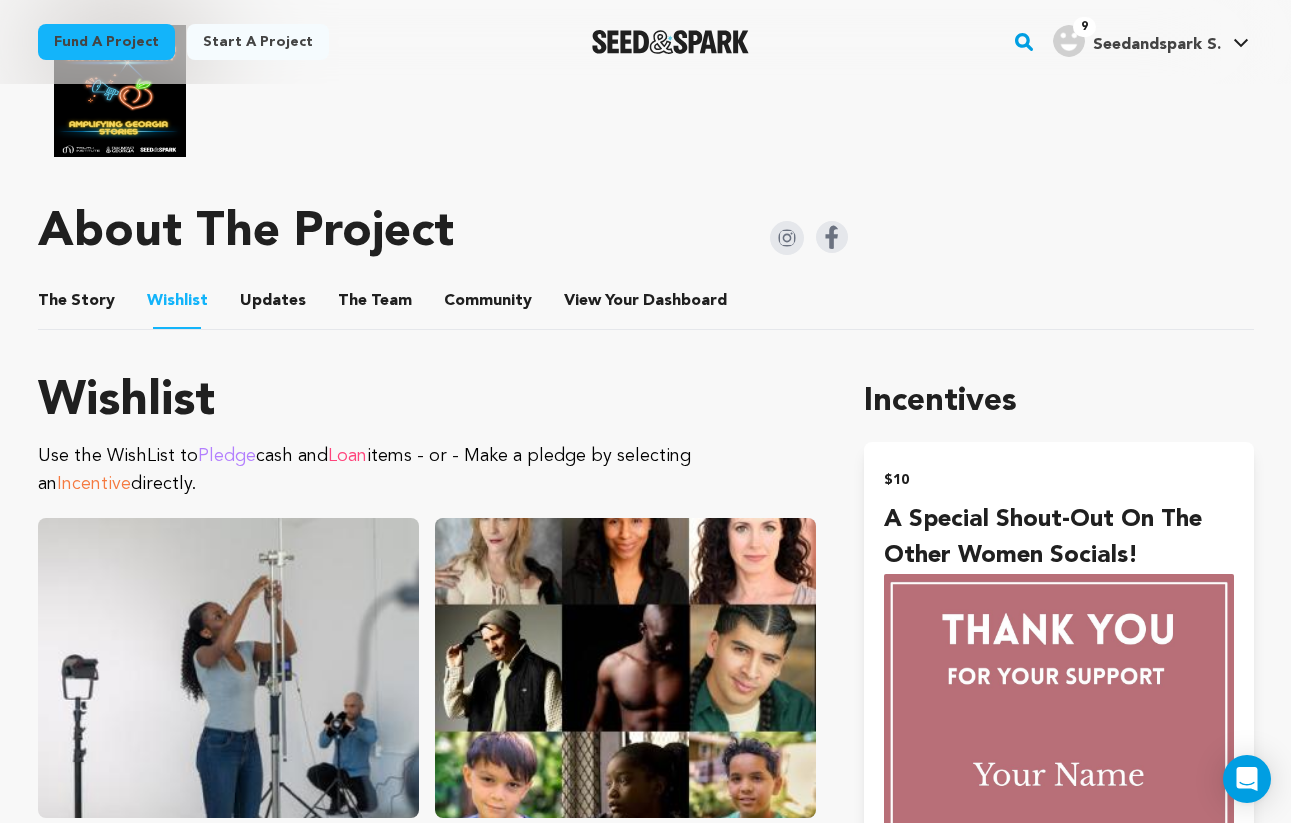 click on "Updates" at bounding box center [273, 305] 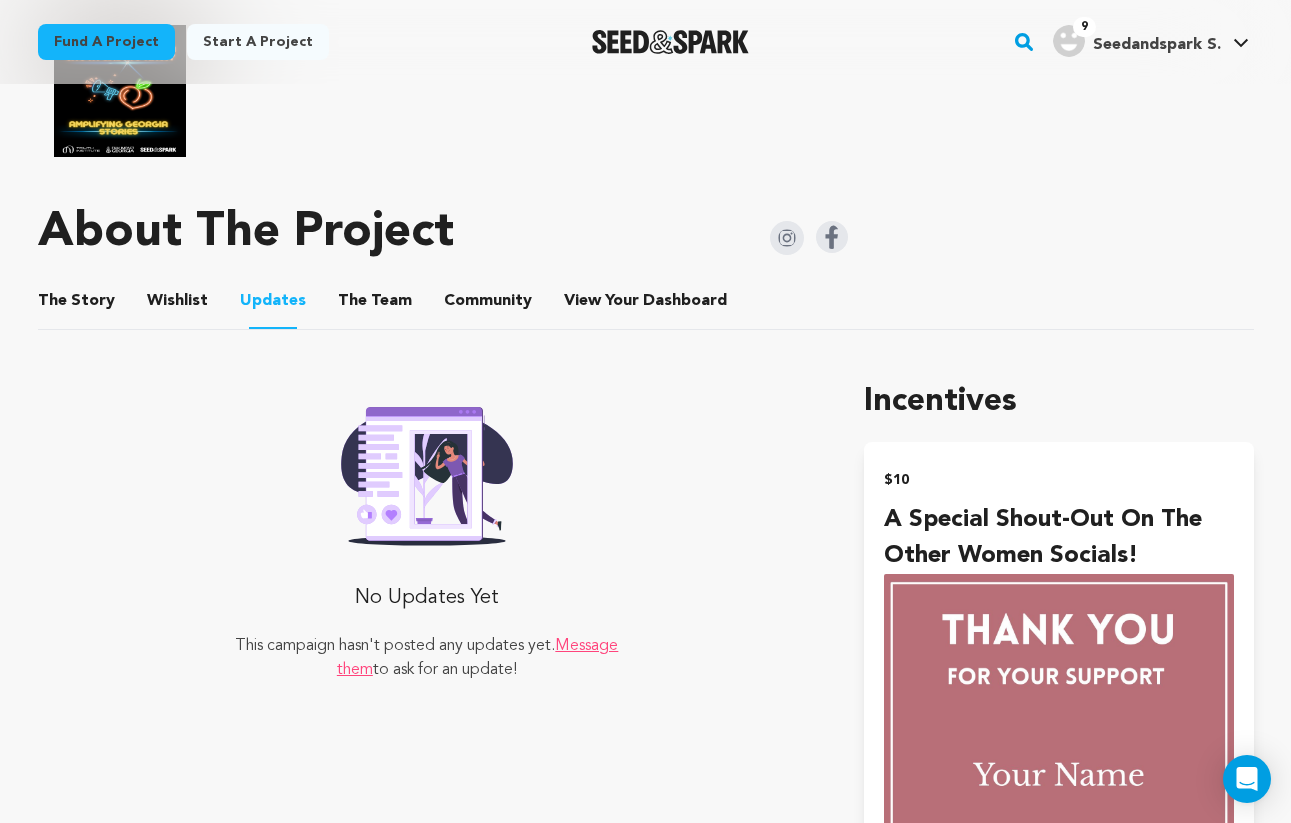 click on "View Your Dashboard" at bounding box center (588, 305) 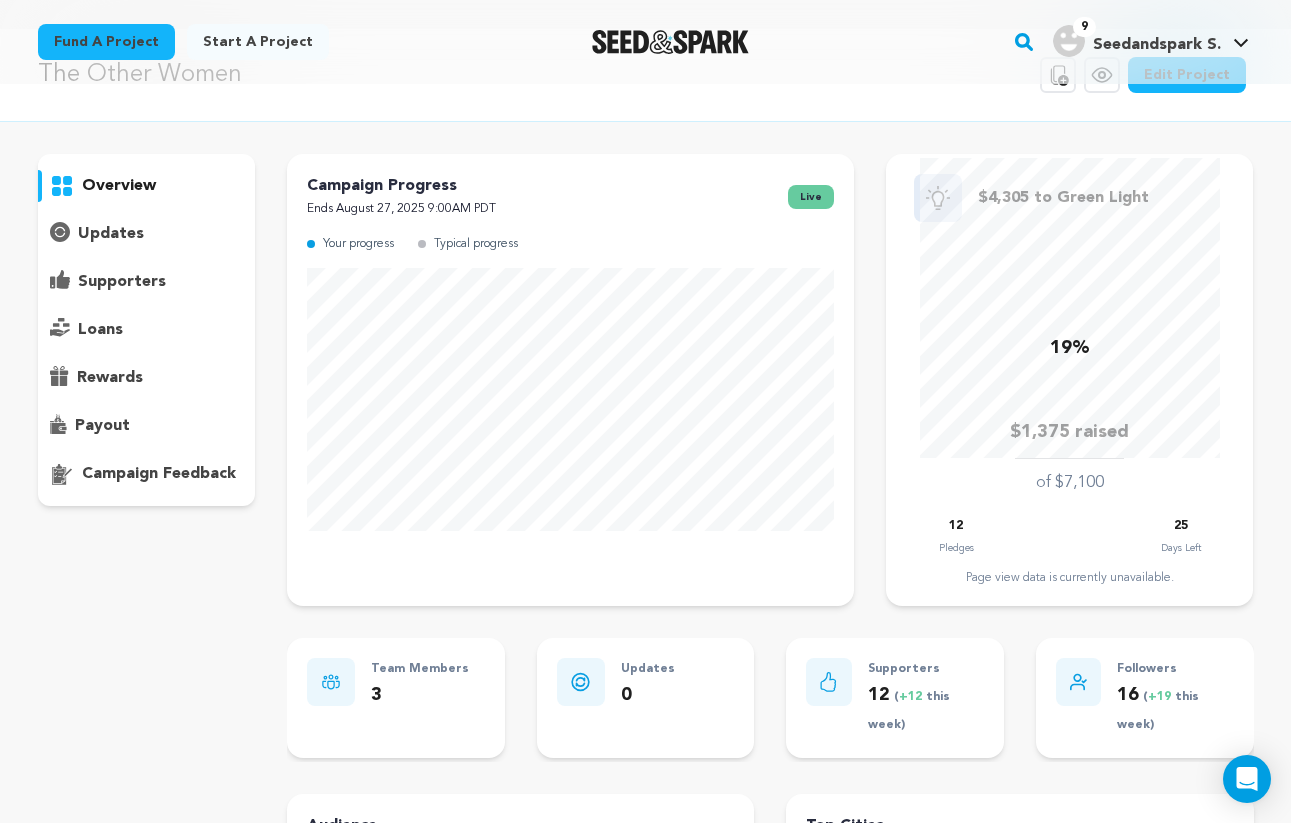 scroll, scrollTop: 56, scrollLeft: 0, axis: vertical 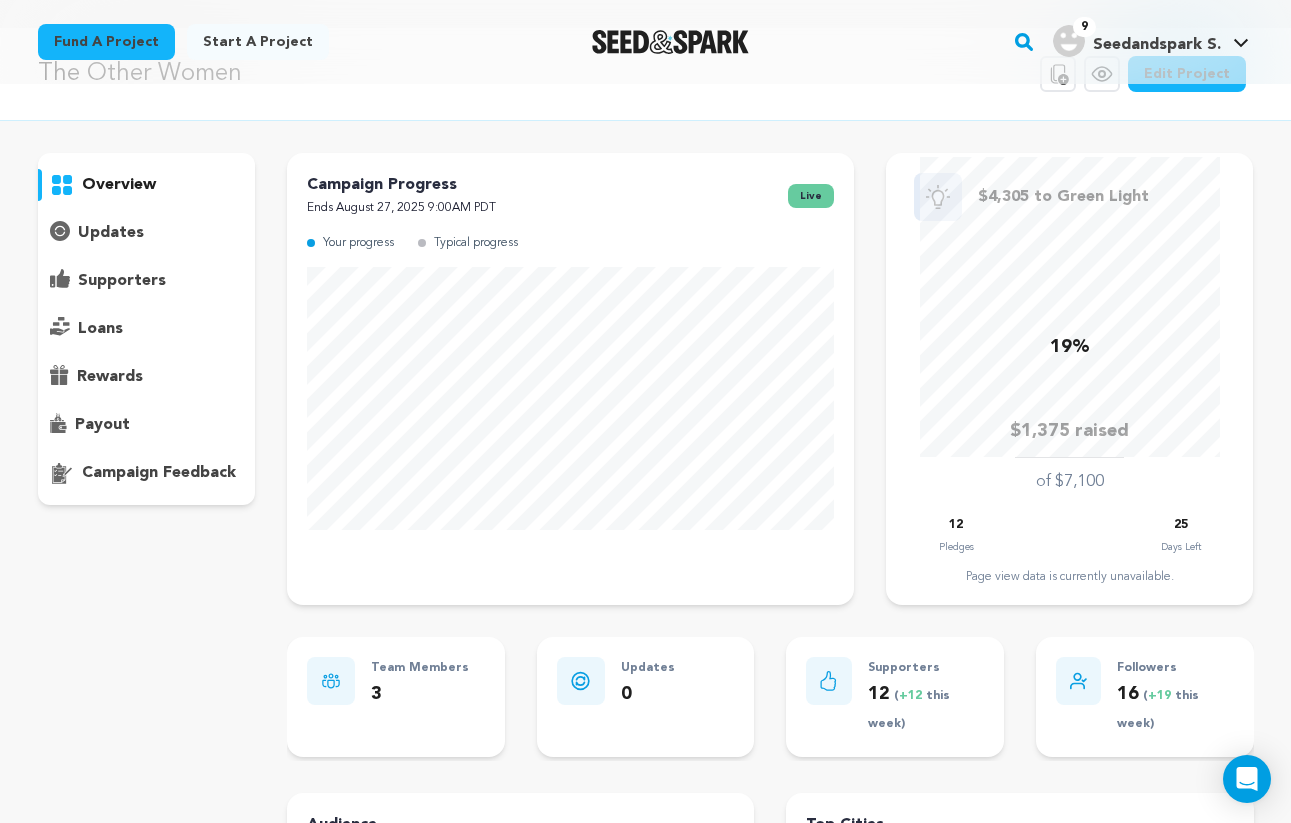 click on "supporters" at bounding box center [122, 281] 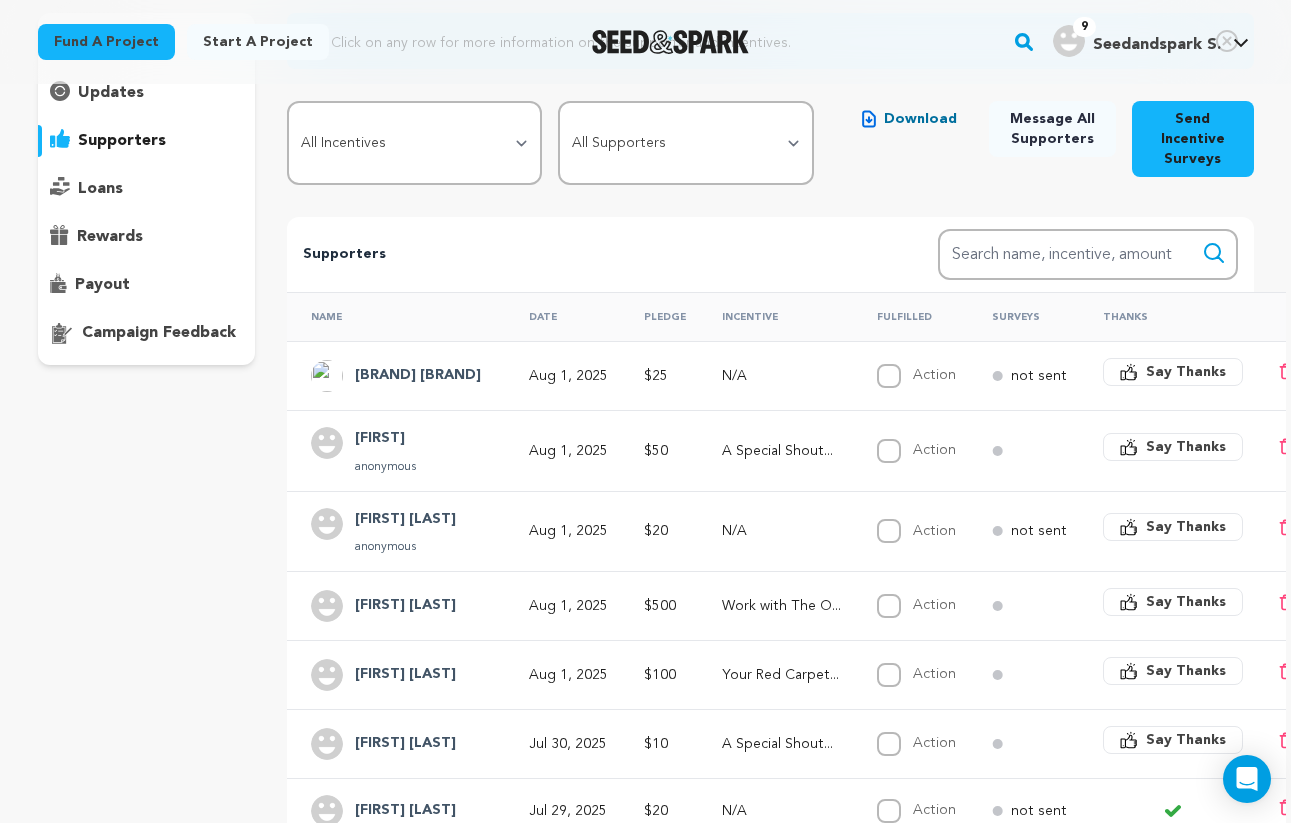 scroll, scrollTop: 207, scrollLeft: 0, axis: vertical 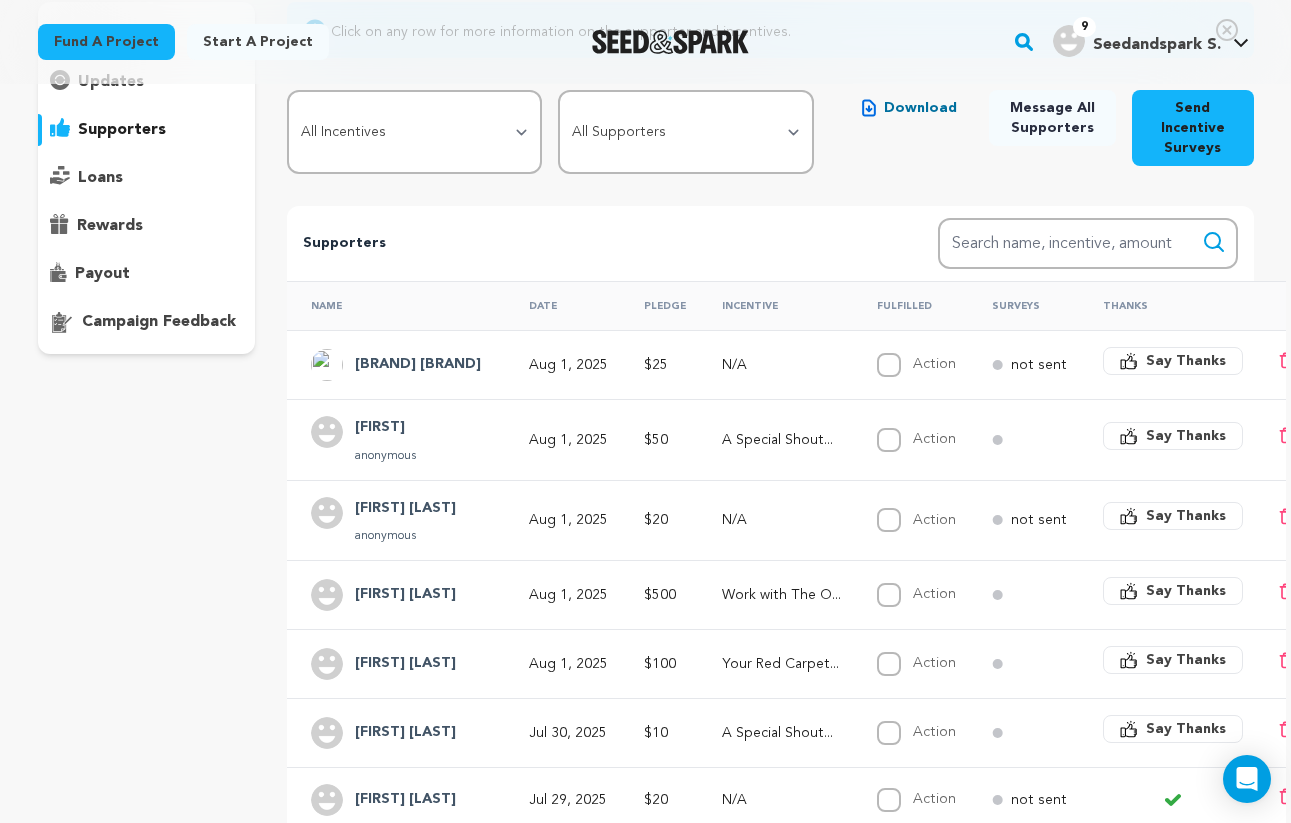 click on "[BRAND] [BRAND]" at bounding box center (418, 365) 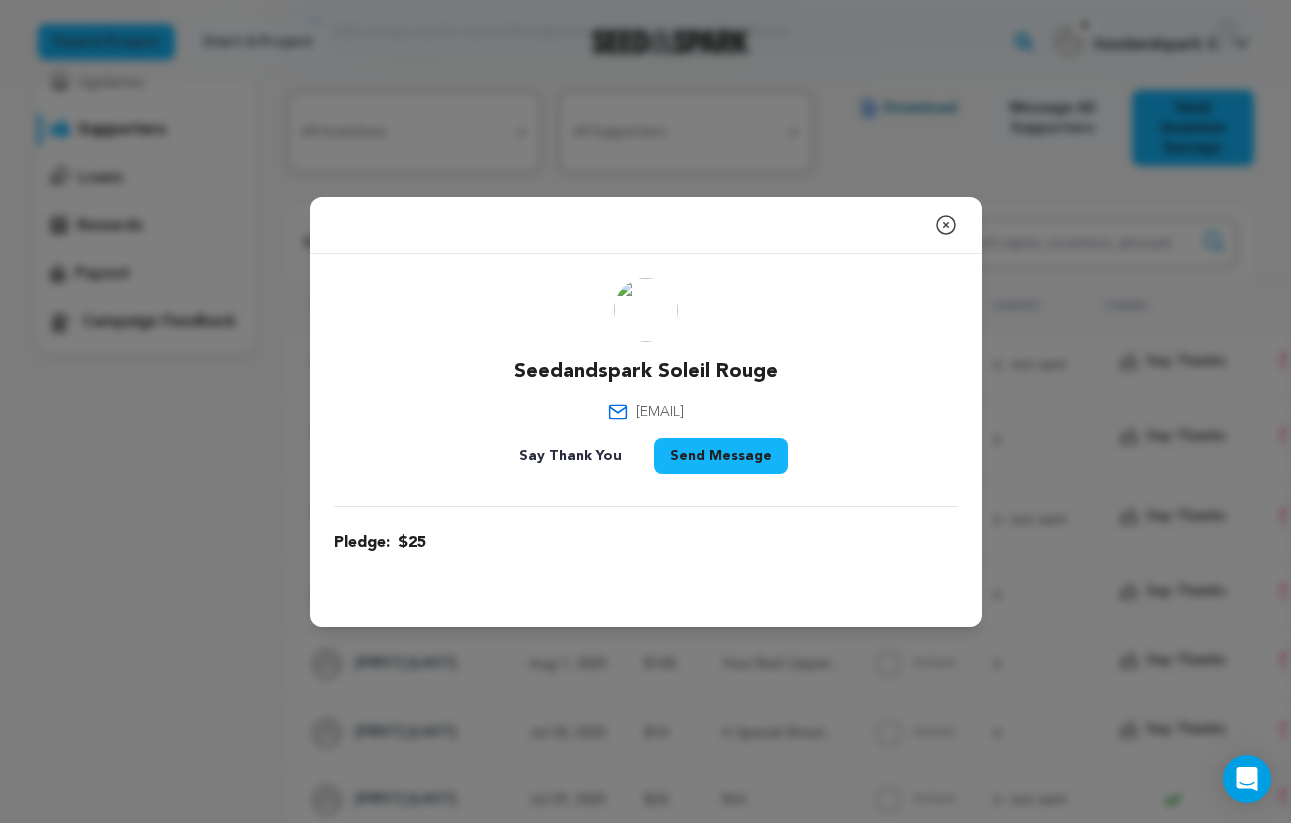 click 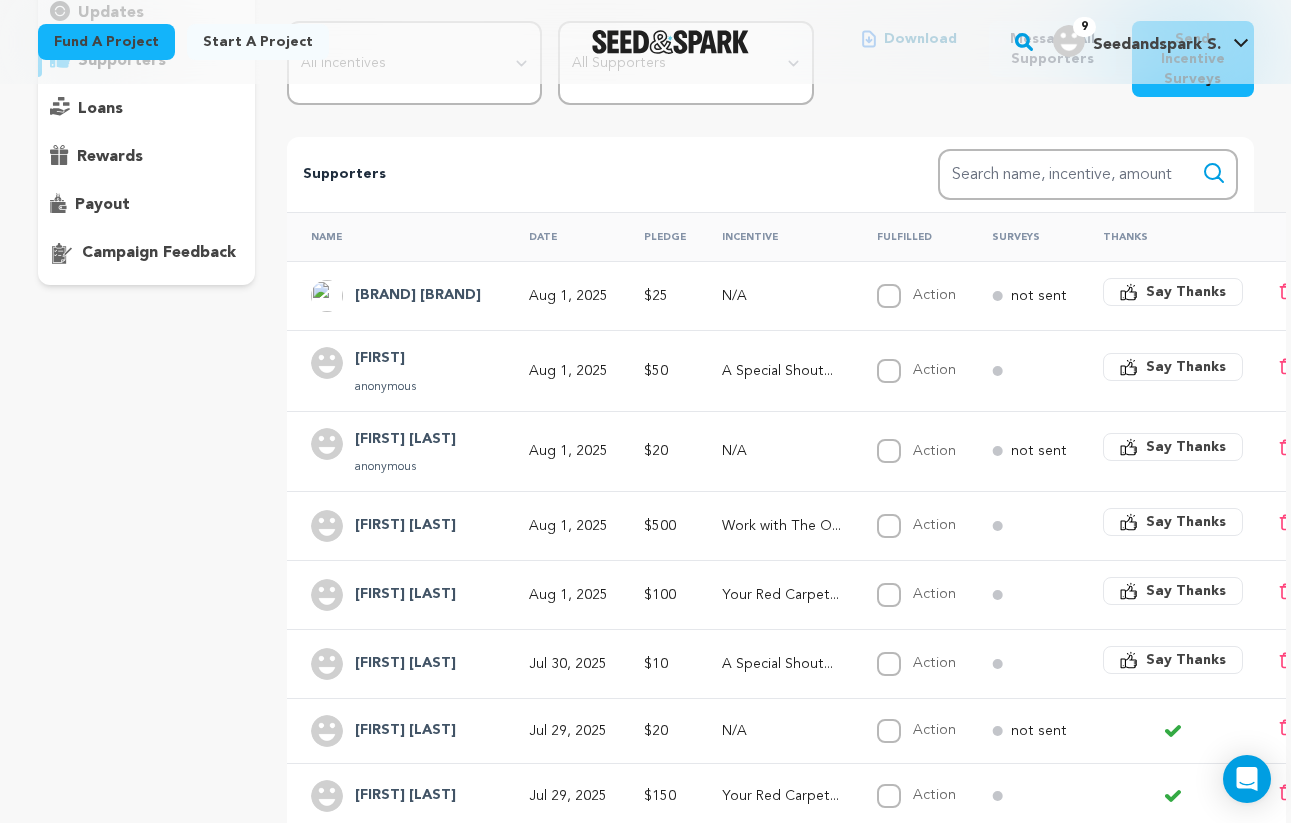 scroll, scrollTop: 279, scrollLeft: 0, axis: vertical 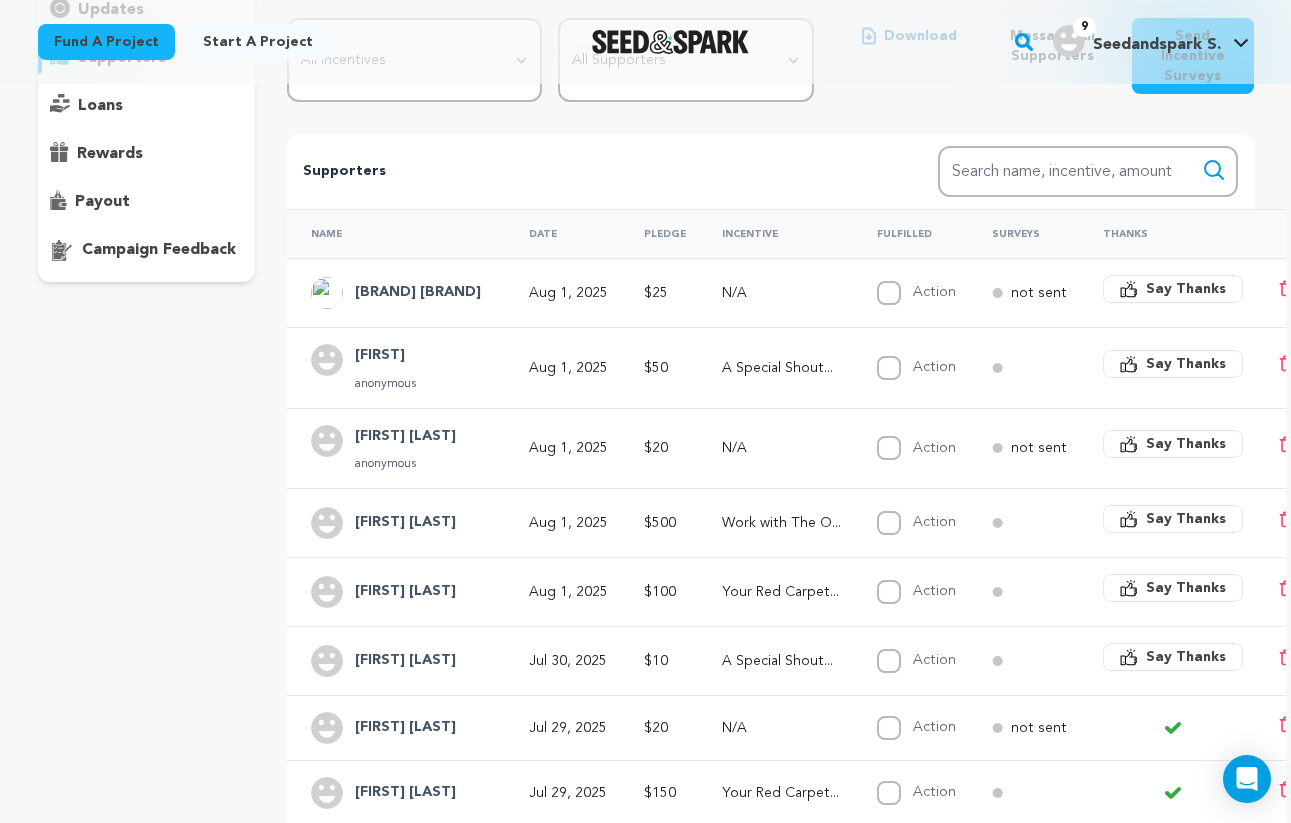 click on "A Special Shout..." at bounding box center (781, 368) 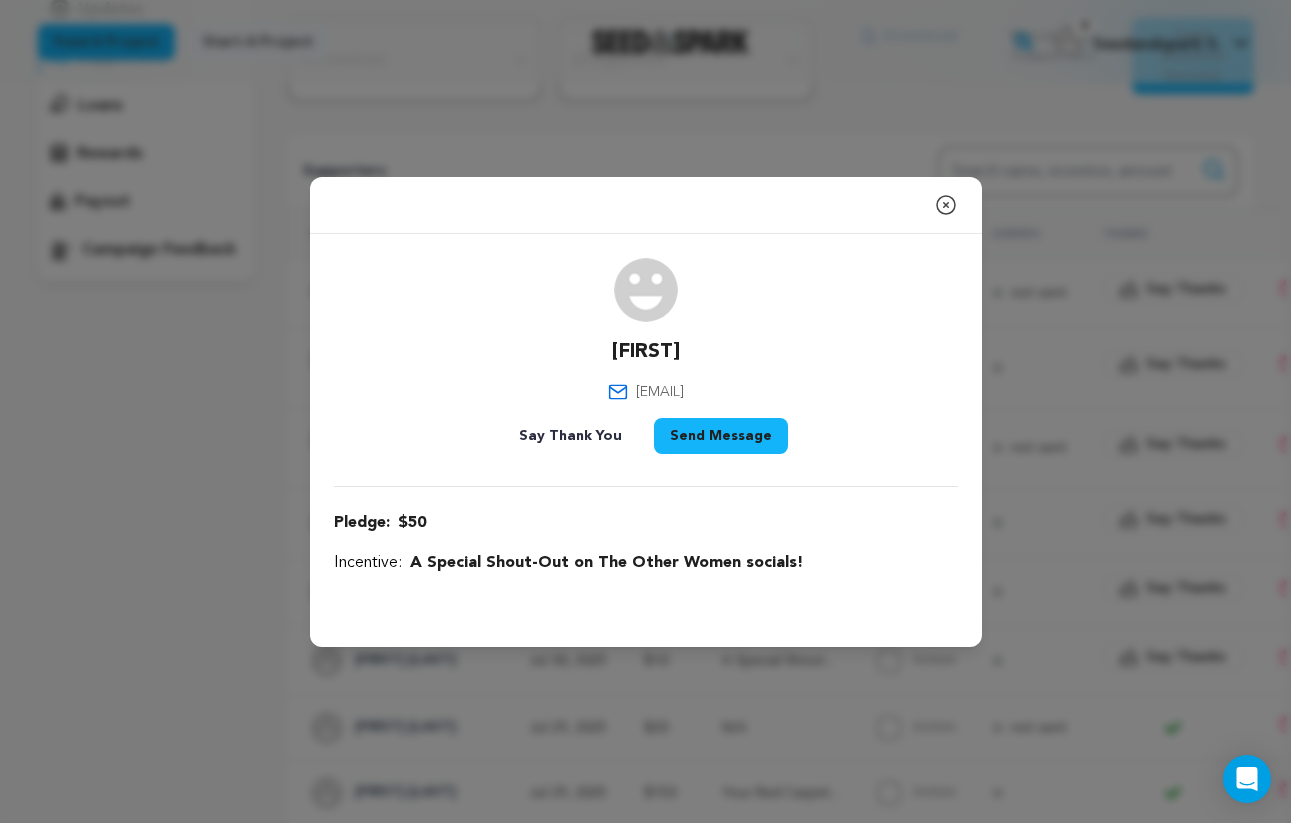 click 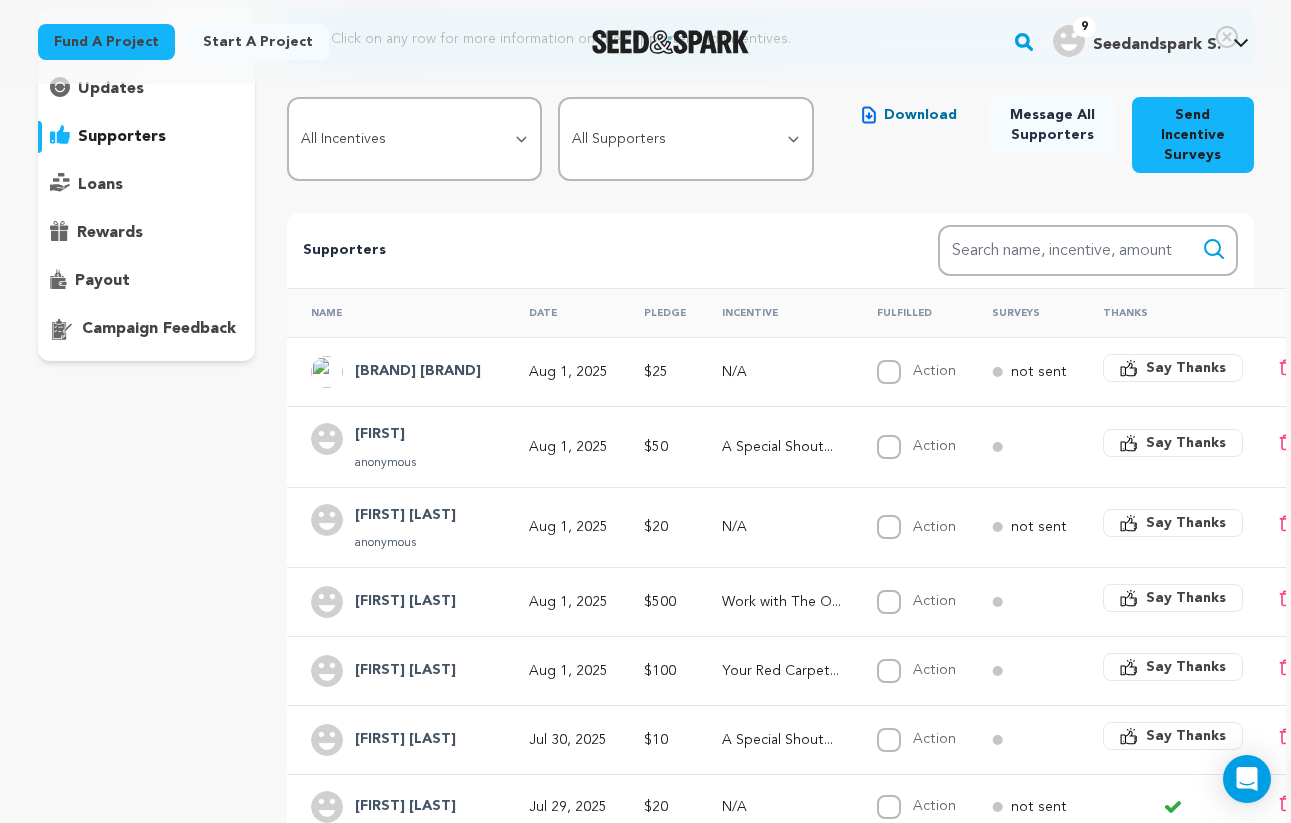 scroll, scrollTop: 0, scrollLeft: 0, axis: both 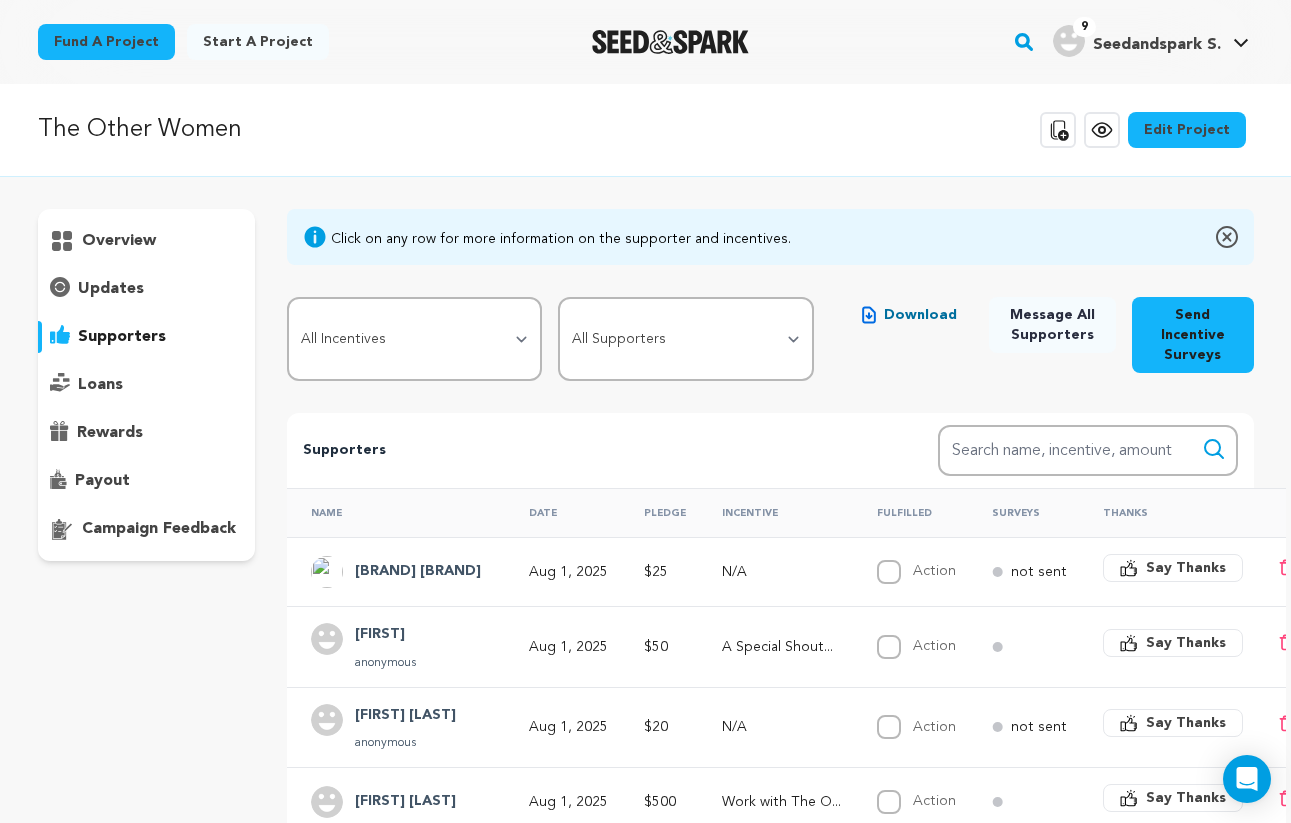 click on "updates" at bounding box center (147, 289) 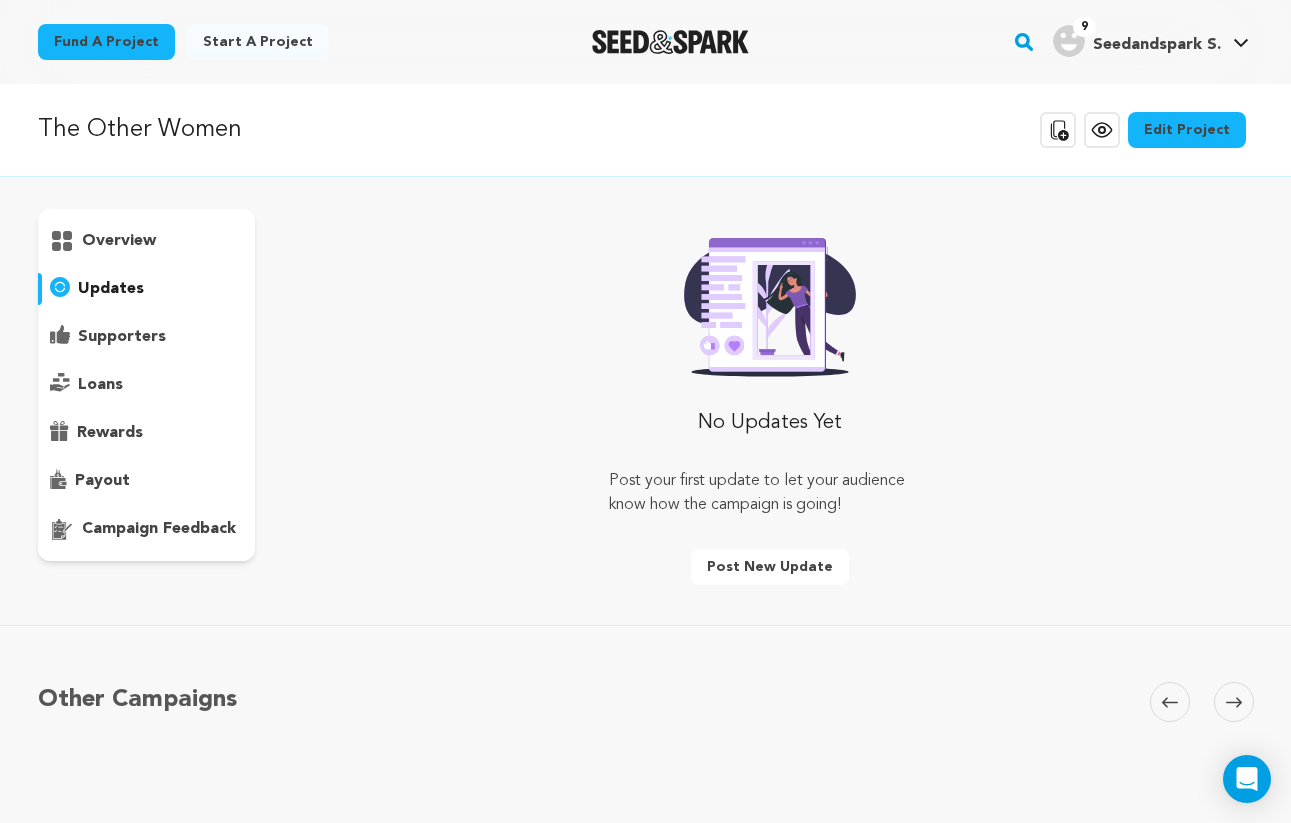 click on "overview" at bounding box center (119, 241) 